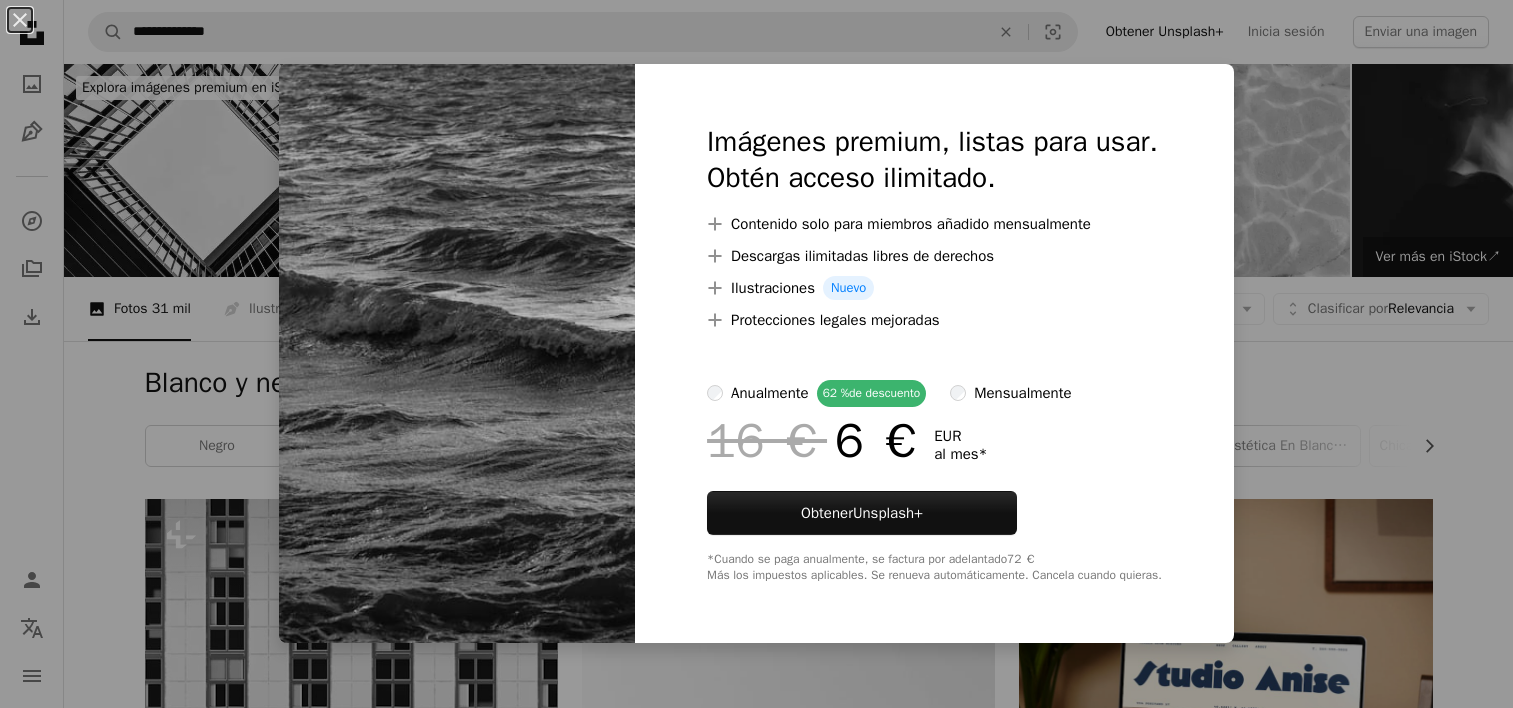 scroll, scrollTop: 1100, scrollLeft: 0, axis: vertical 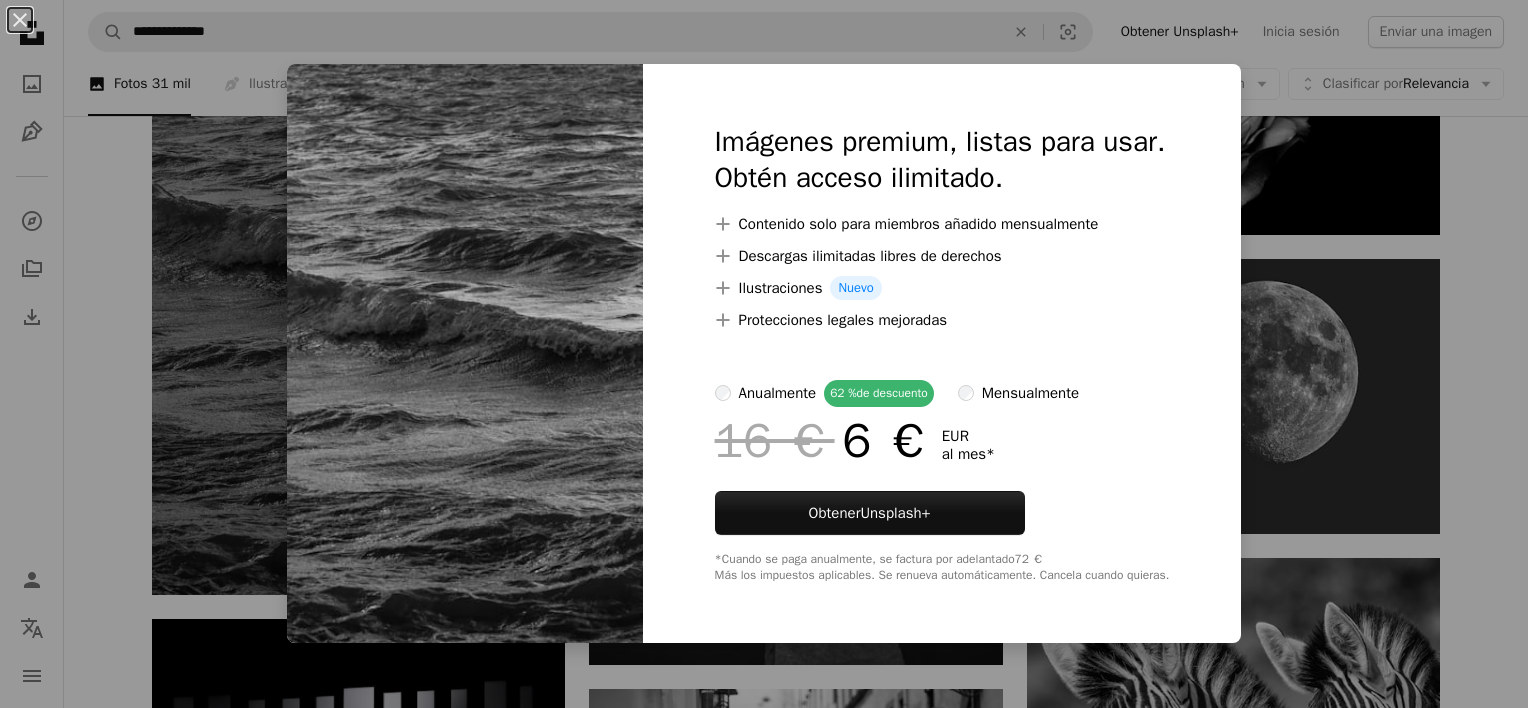 click on "An X shape Imágenes premium, listas para usar. Obtén acceso ilimitado. A plus sign Contenido solo para miembros añadido mensualmente A plus sign Descargas ilimitadas libres de derechos A plus sign Ilustraciones  Nuevo A plus sign Protecciones legales mejoradas anualmente 62 %  de descuento mensualmente 16 €   6 € EUR al mes * Obtener  Unsplash+ *Cuando se paga anualmente, se factura por adelantado  72 € Más los impuestos aplicables. Se renueva automáticamente. Cancela cuando quieras." at bounding box center (764, 354) 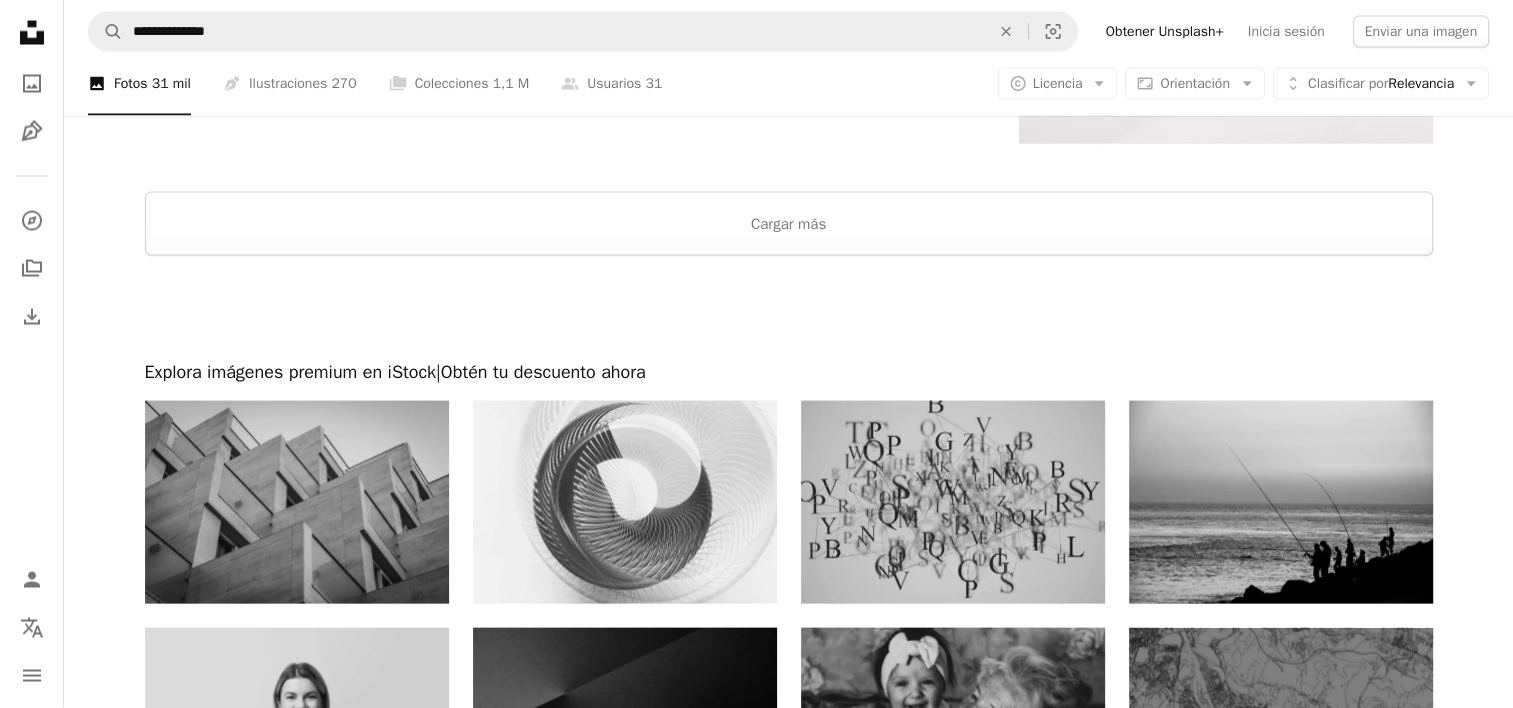 scroll, scrollTop: 3804, scrollLeft: 0, axis: vertical 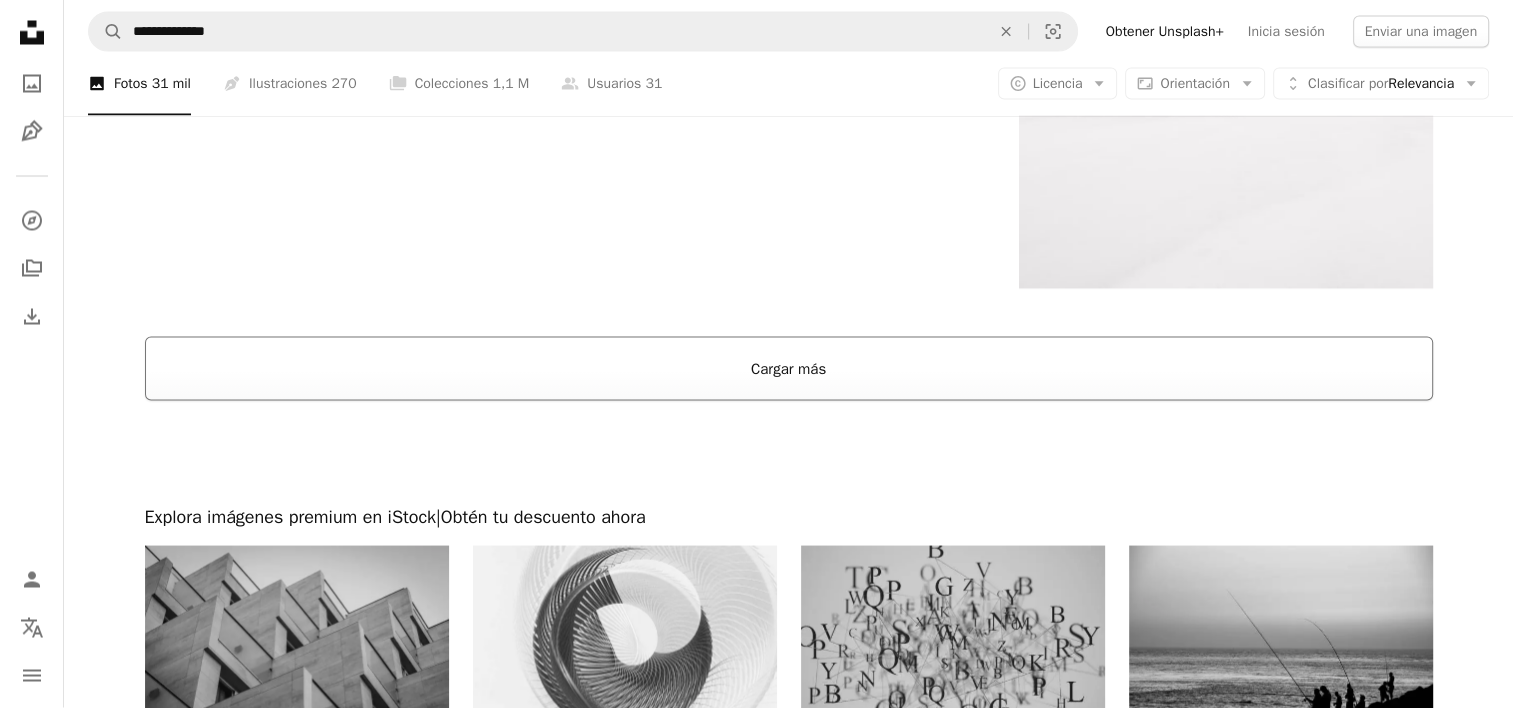 click on "Cargar más" at bounding box center [789, 369] 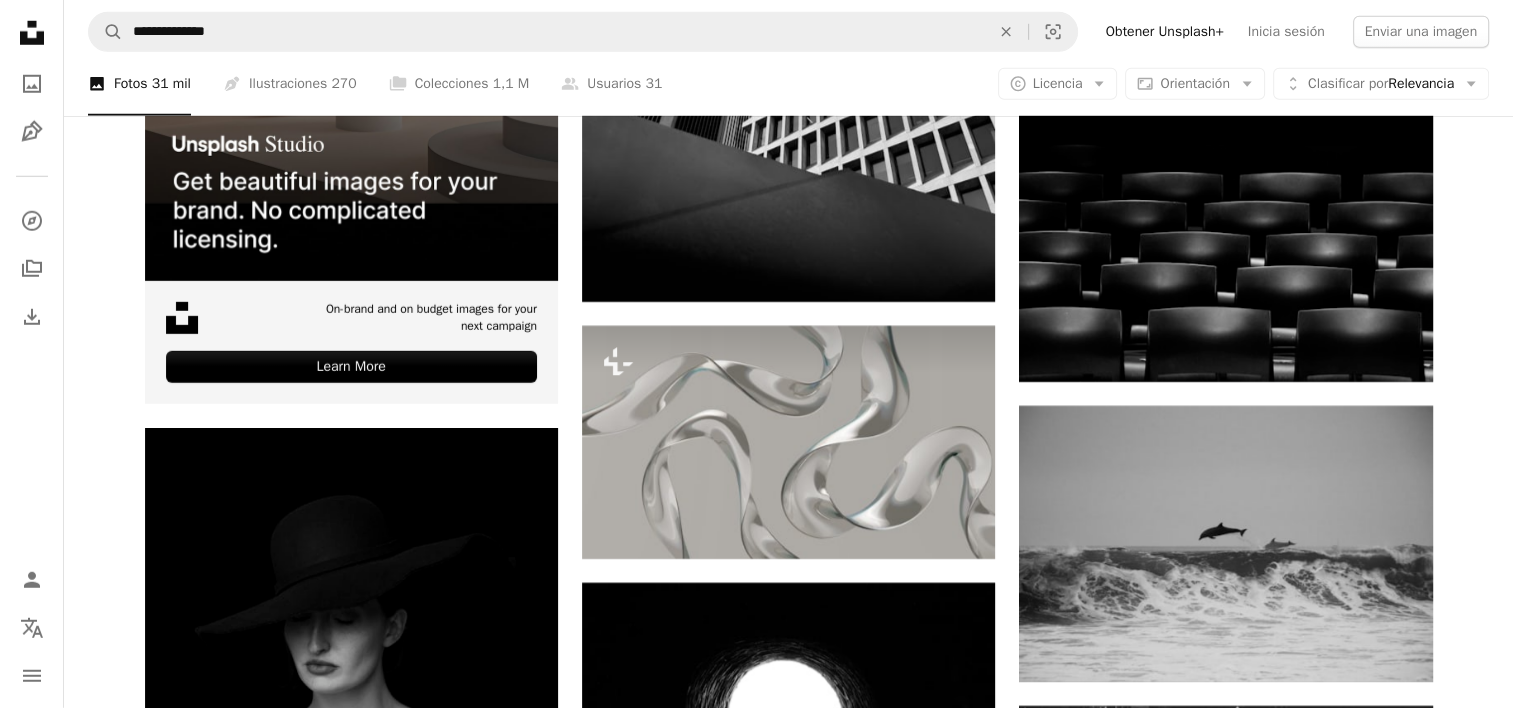 scroll, scrollTop: 5804, scrollLeft: 0, axis: vertical 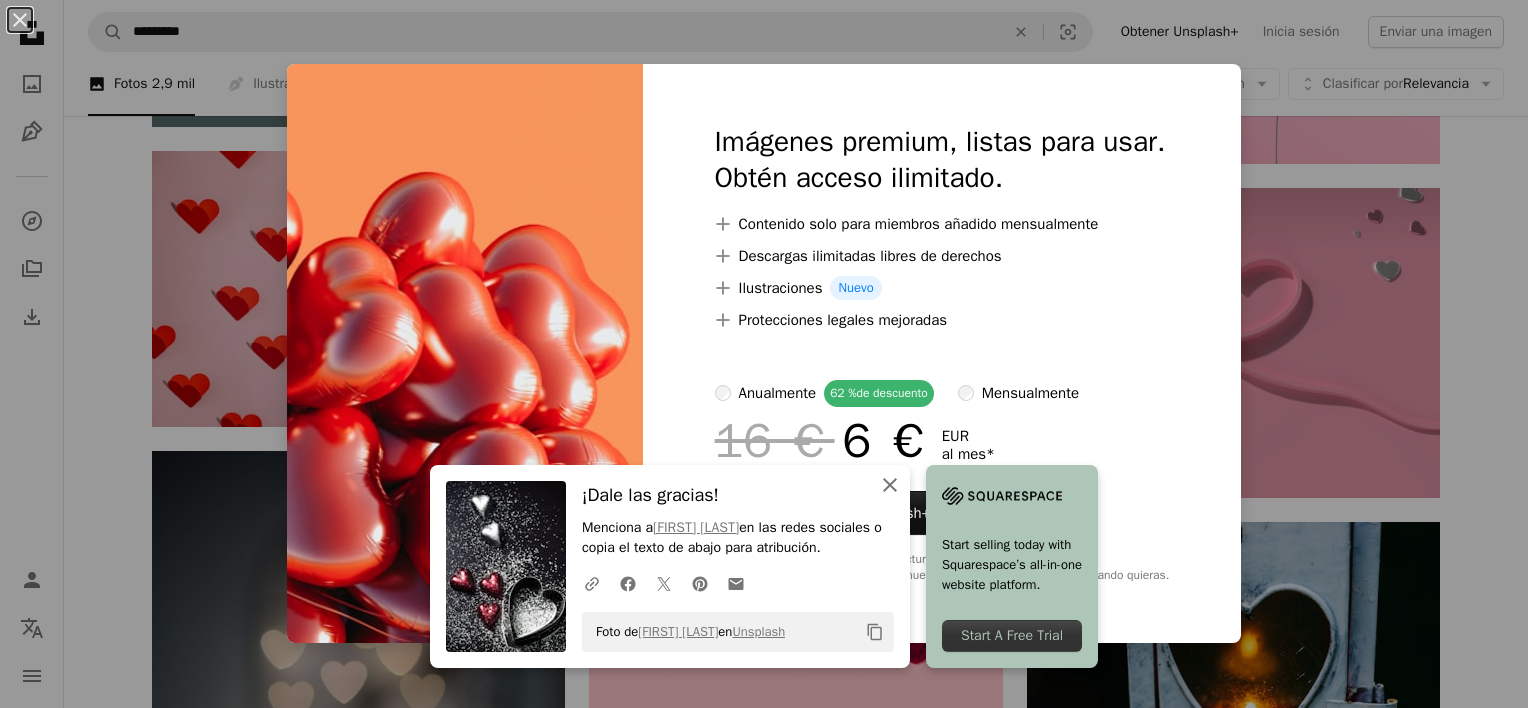 click on "An X shape" 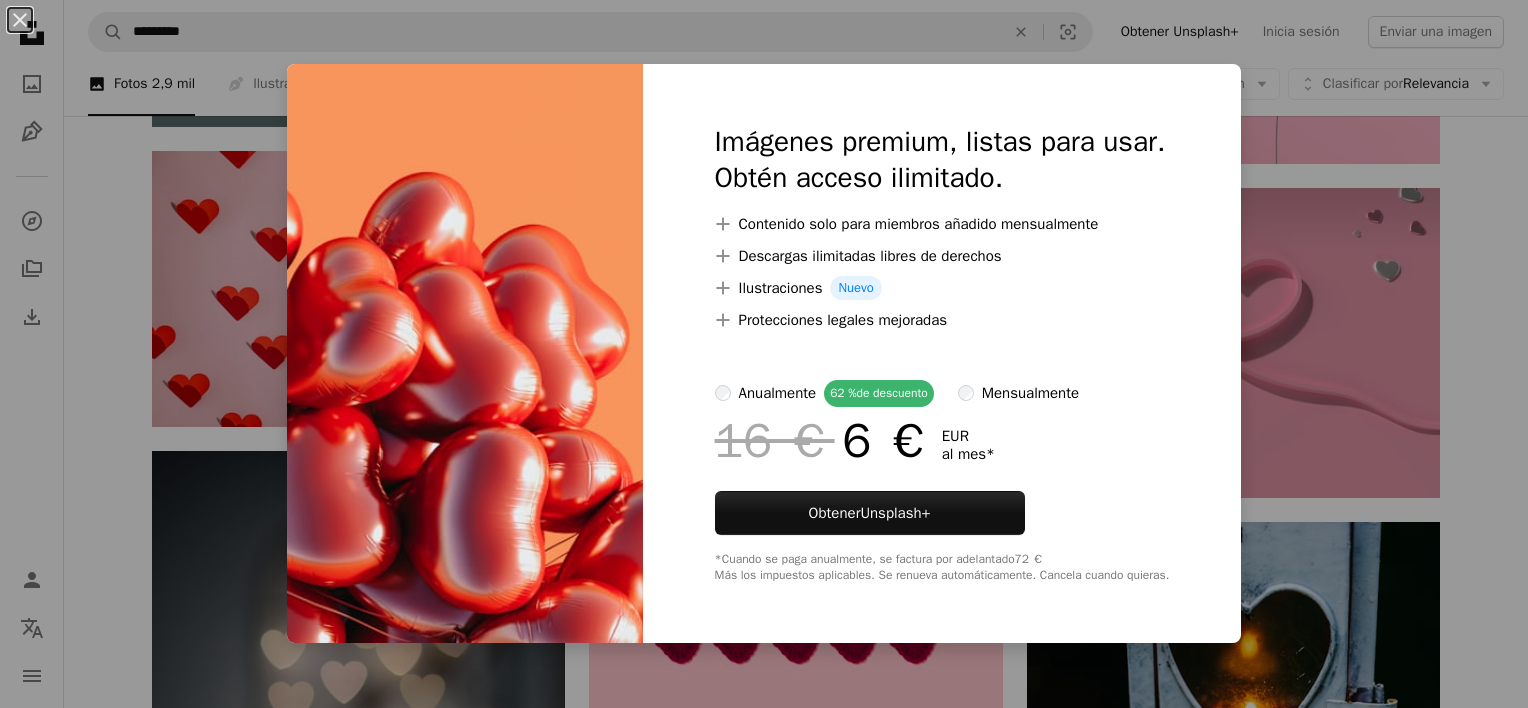 click on "An X shape Imágenes premium, listas para usar. Obtén acceso ilimitado. A plus sign Contenido solo para miembros añadido mensualmente A plus sign Descargas ilimitadas libres de derechos A plus sign Ilustraciones  Nuevo A plus sign Protecciones legales mejoradas anualmente 62 %  de descuento mensualmente 16 €   6 € EUR al mes * Obtener  Unsplash+ *Cuando se paga anualmente, se factura por adelantado  72 € Más los impuestos aplicables. Se renueva automáticamente. Cancela cuando quieras." at bounding box center (764, 354) 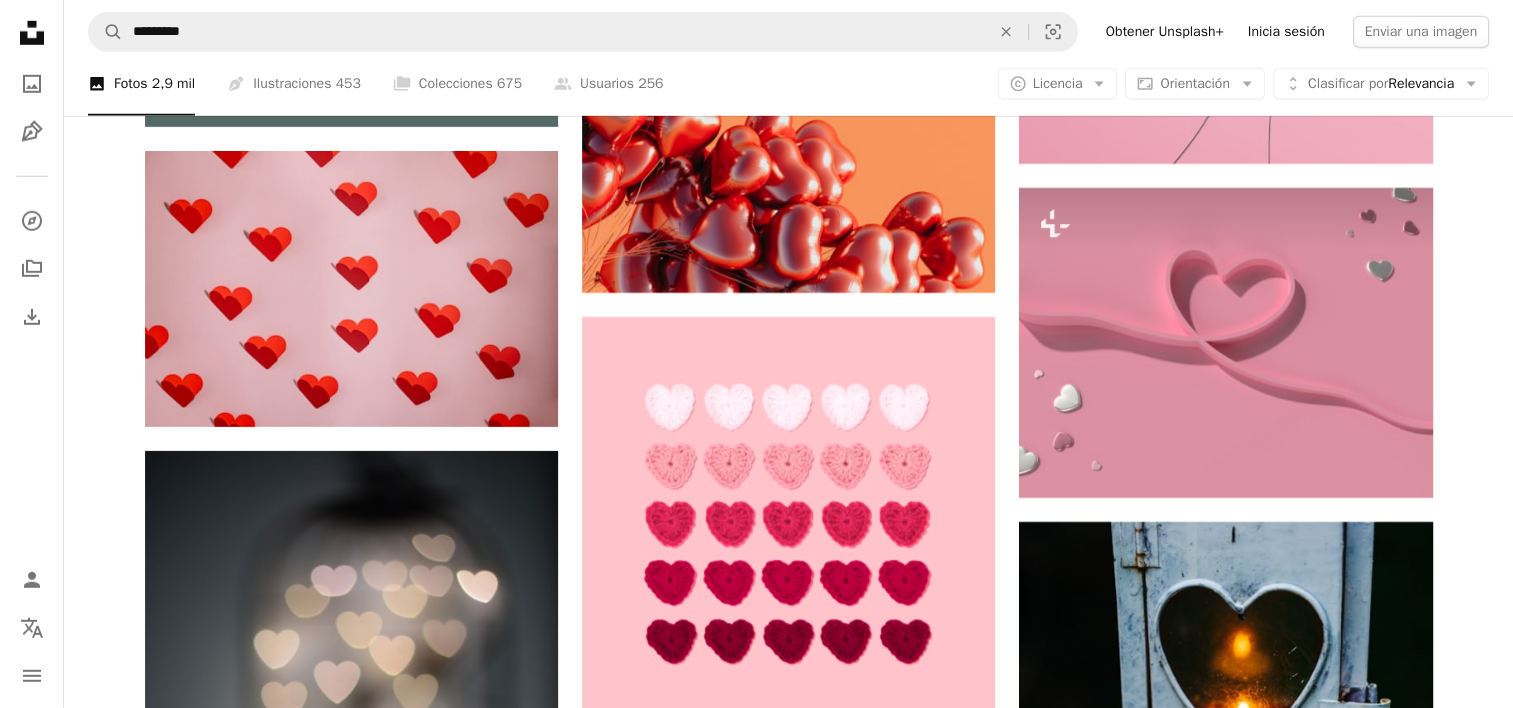 click on "Inicia sesión" at bounding box center [1286, 32] 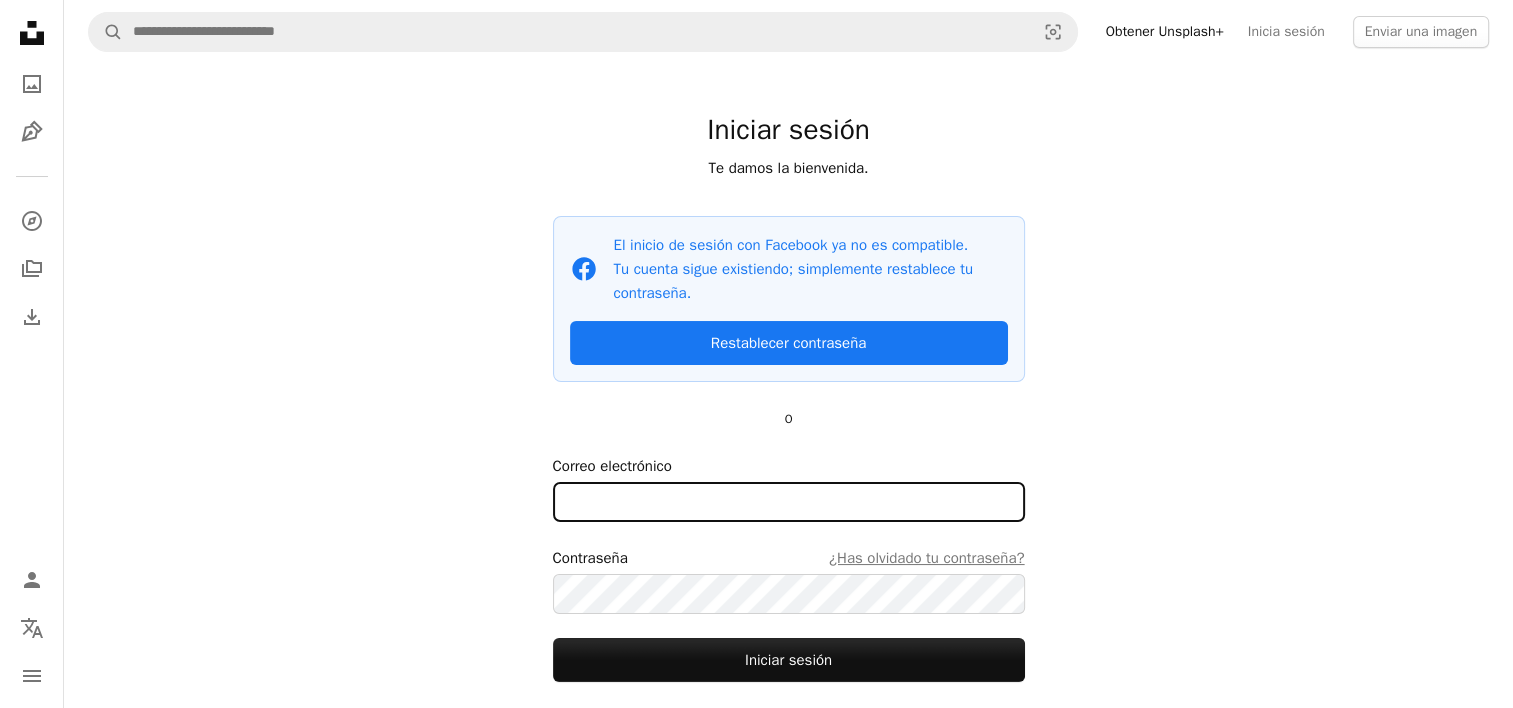 click on "Correo electrónico" at bounding box center [789, 502] 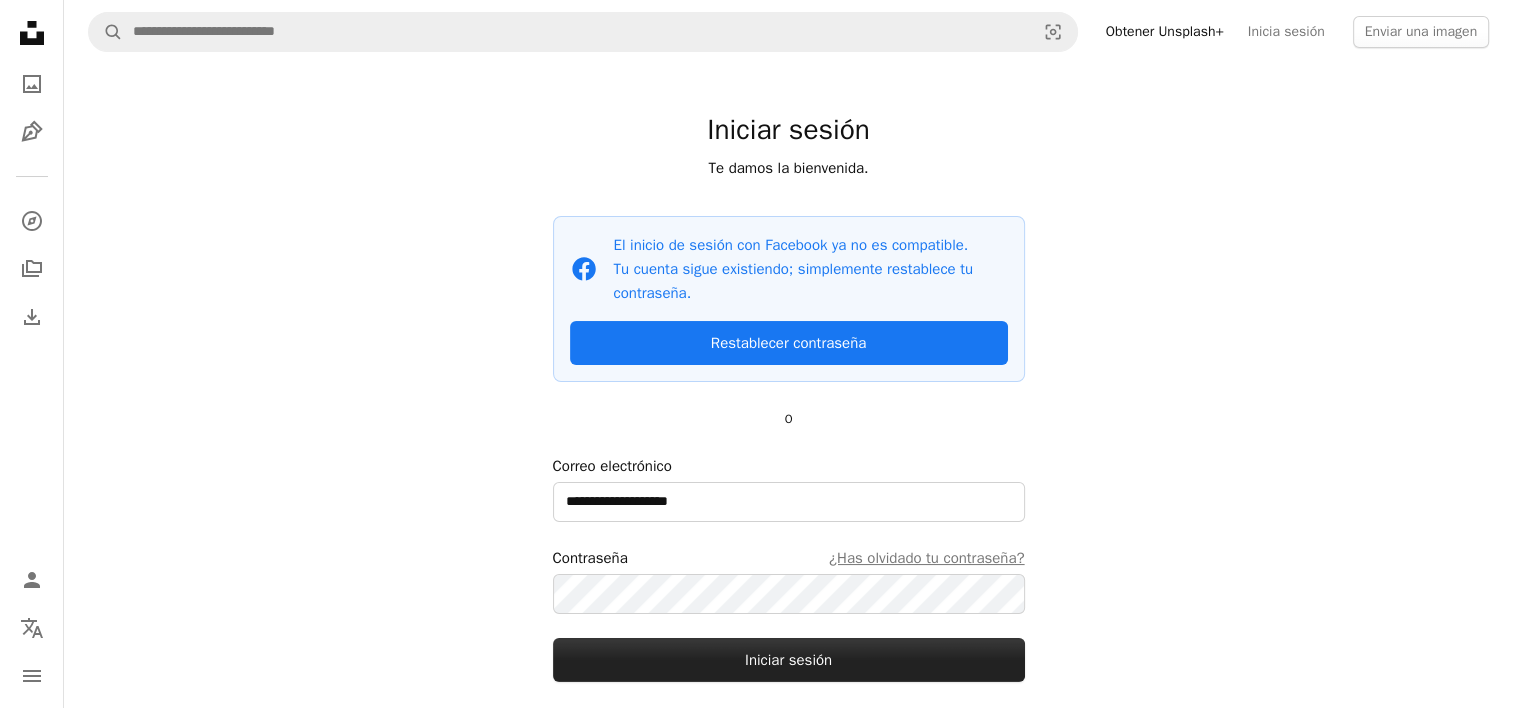 click on "Iniciar sesión" at bounding box center [789, 660] 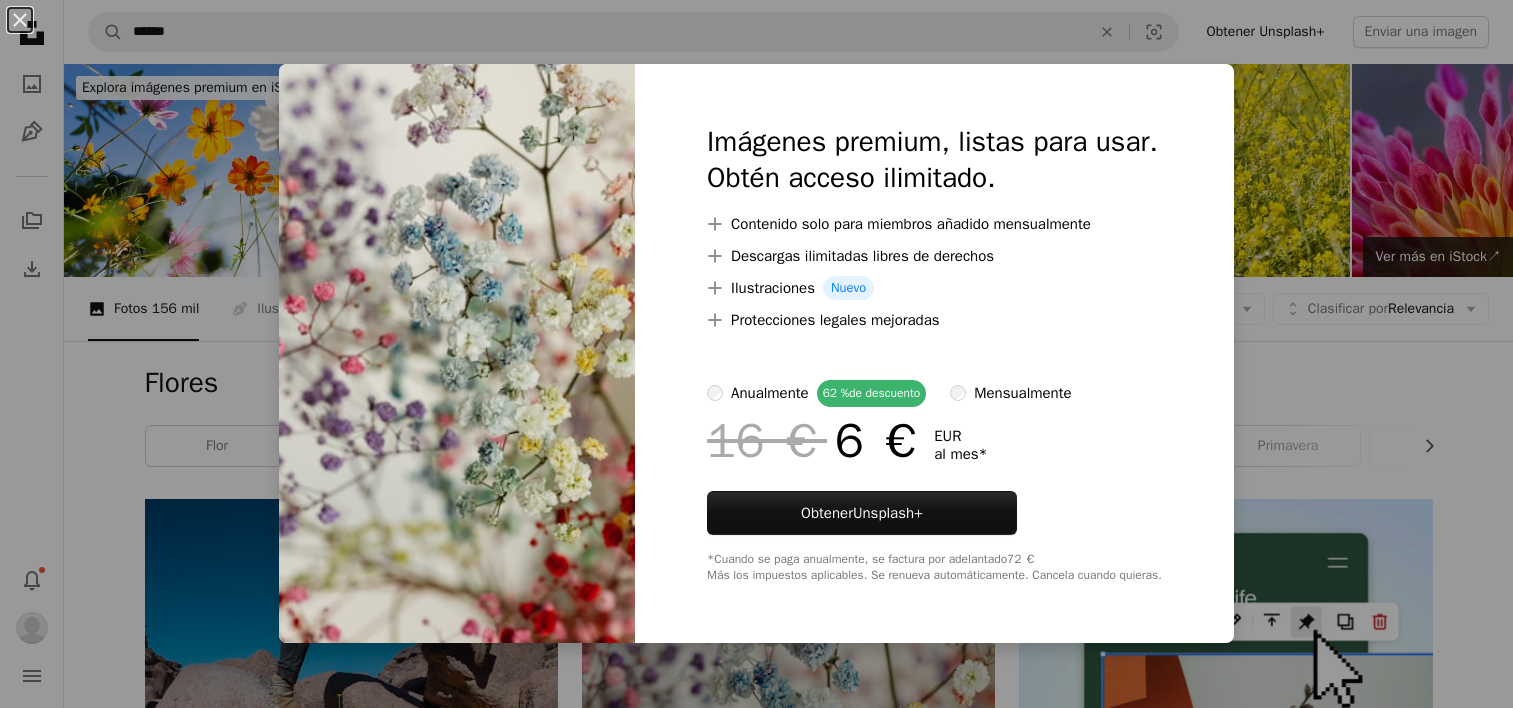 scroll, scrollTop: 500, scrollLeft: 0, axis: vertical 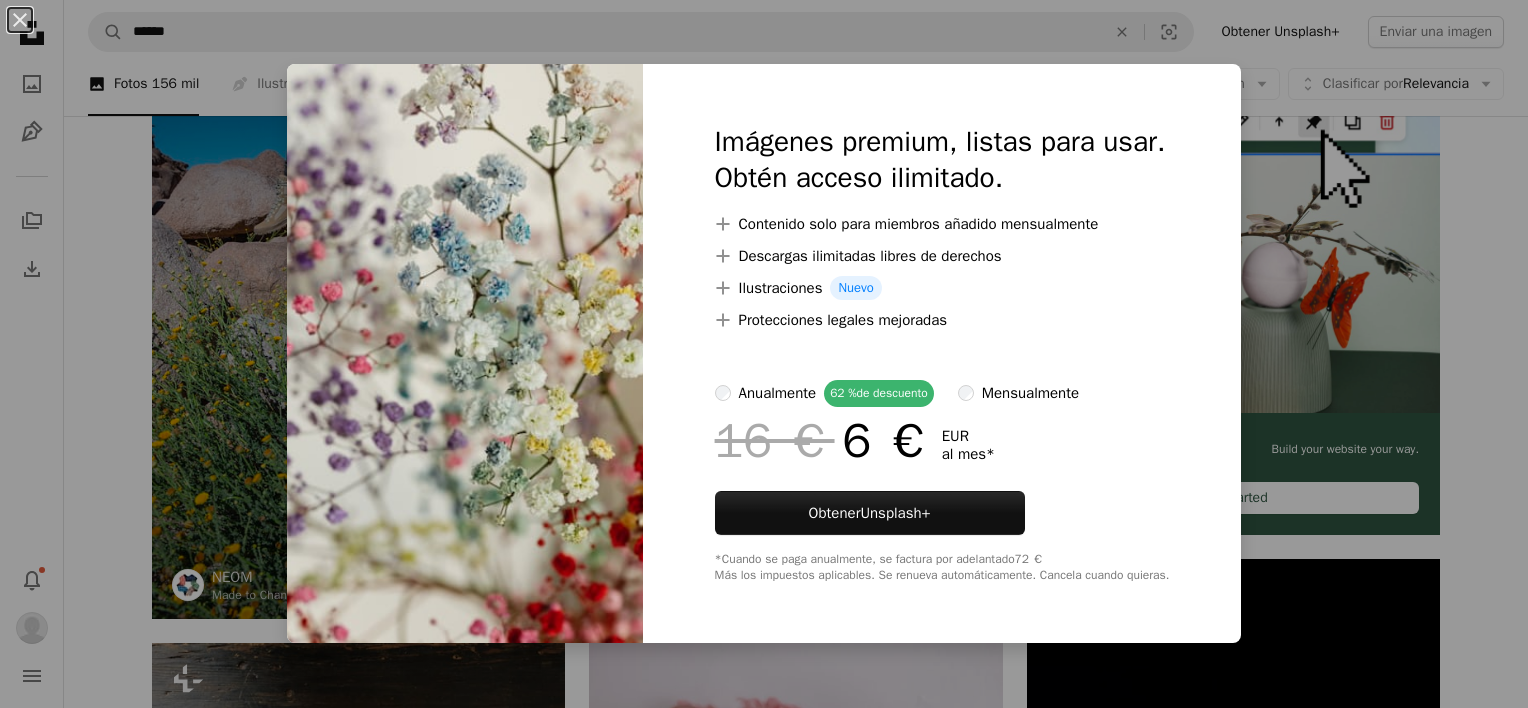 click on "An X shape Imágenes premium, listas para usar. Obtén acceso ilimitado. A plus sign Contenido solo para miembros añadido mensualmente A plus sign Descargas ilimitadas libres de derechos A plus sign Ilustraciones  Nuevo A plus sign Protecciones legales mejoradas anualmente 62 %  de descuento mensualmente 16 €   6 € EUR al mes * Obtener  Unsplash+ *Cuando se paga anualmente, se factura por adelantado  72 € Más los impuestos aplicables. Se renueva automáticamente. Cancela cuando quieras." at bounding box center [764, 354] 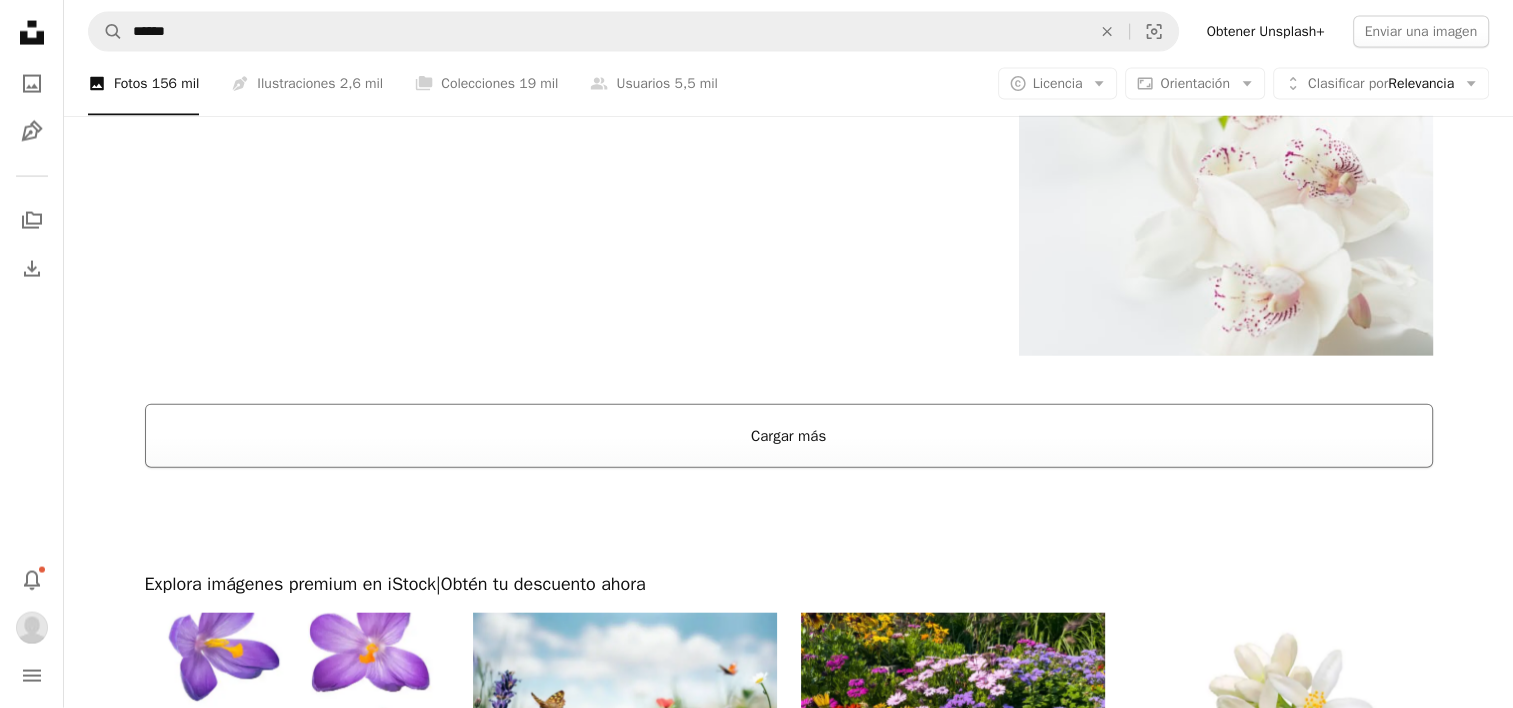 scroll, scrollTop: 4300, scrollLeft: 0, axis: vertical 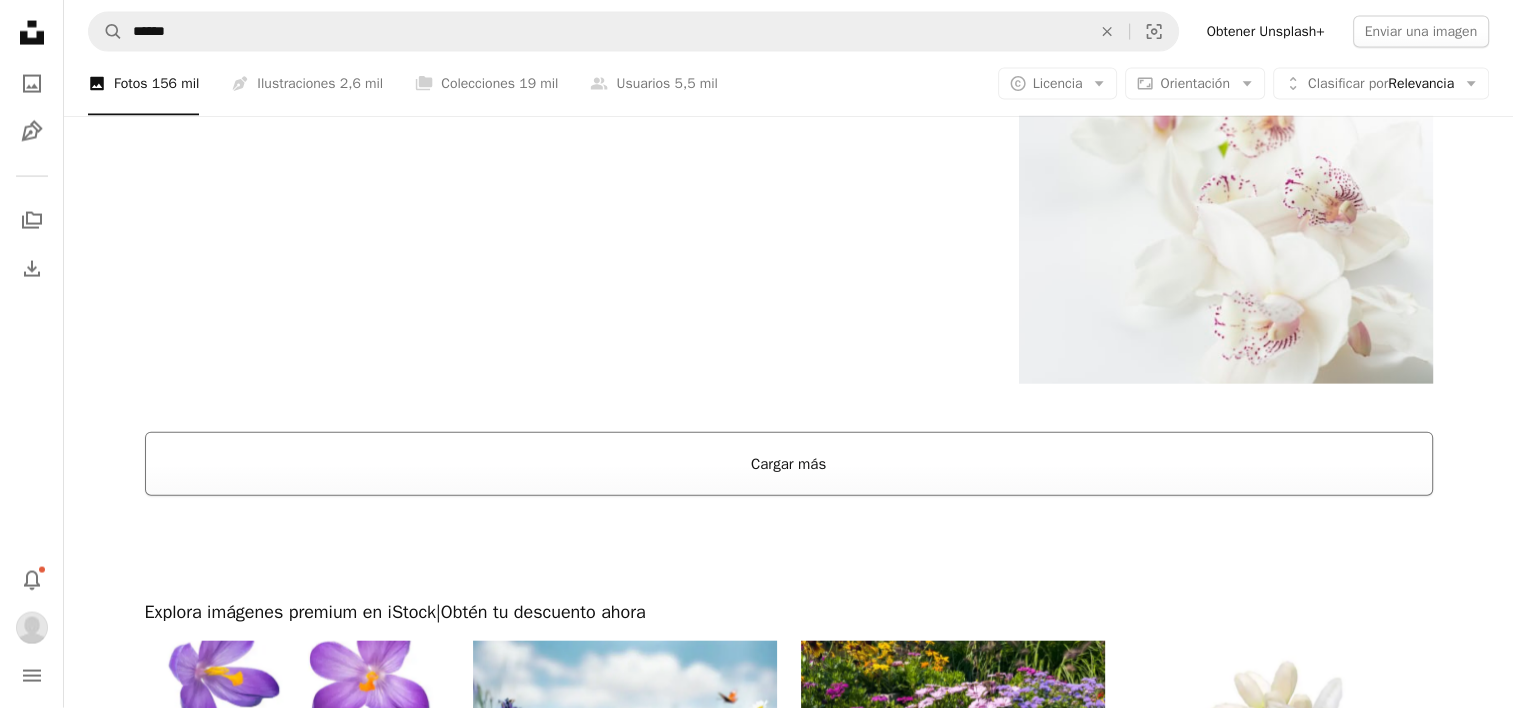 click on "Cargar más" at bounding box center [789, 464] 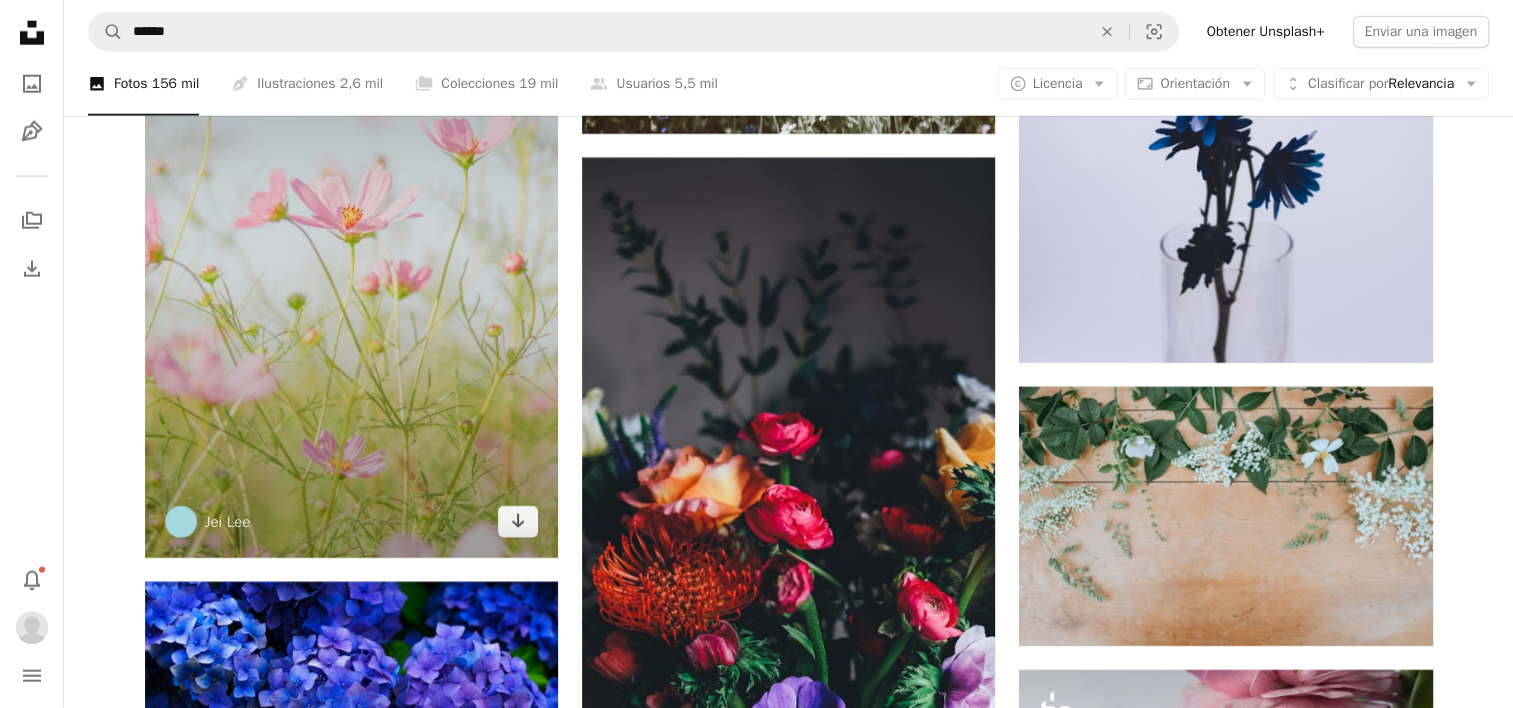 scroll, scrollTop: 5300, scrollLeft: 0, axis: vertical 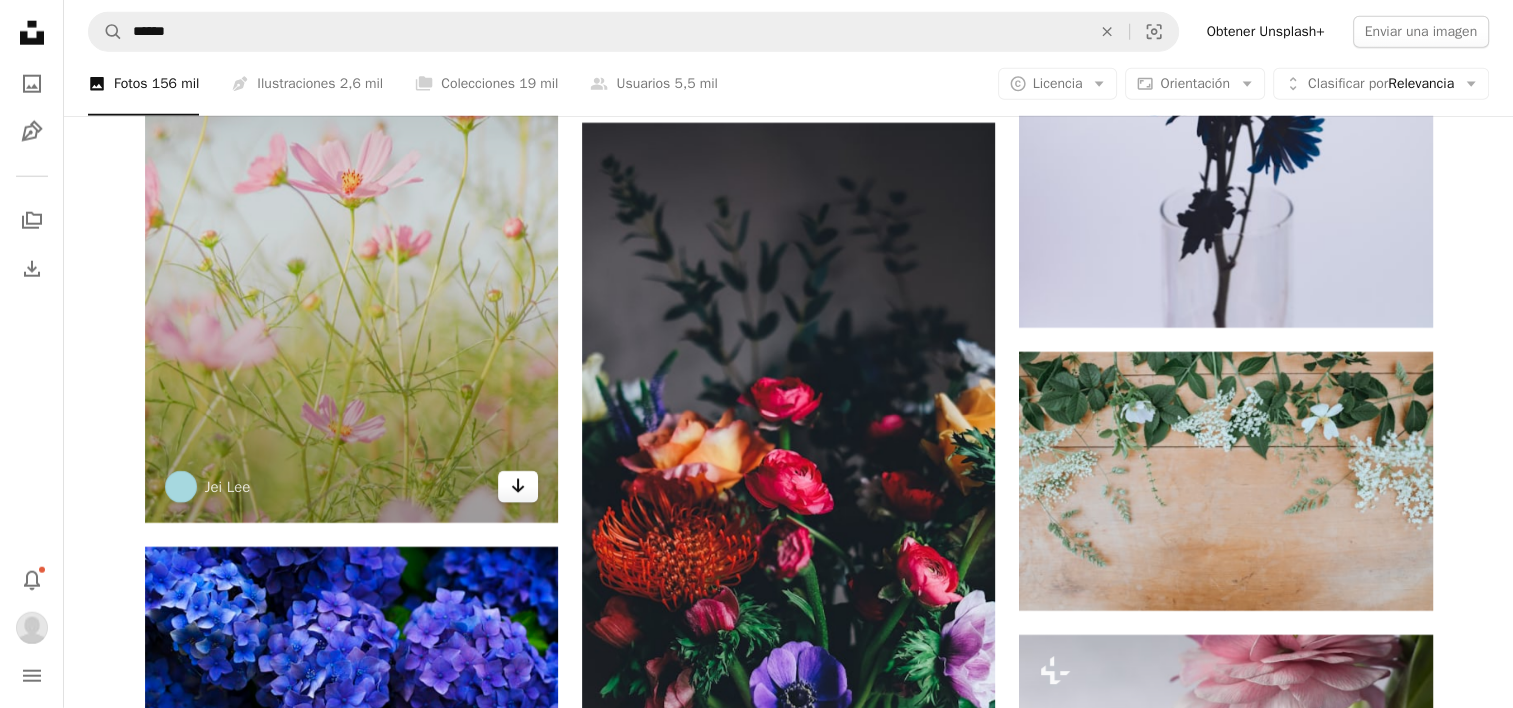 click 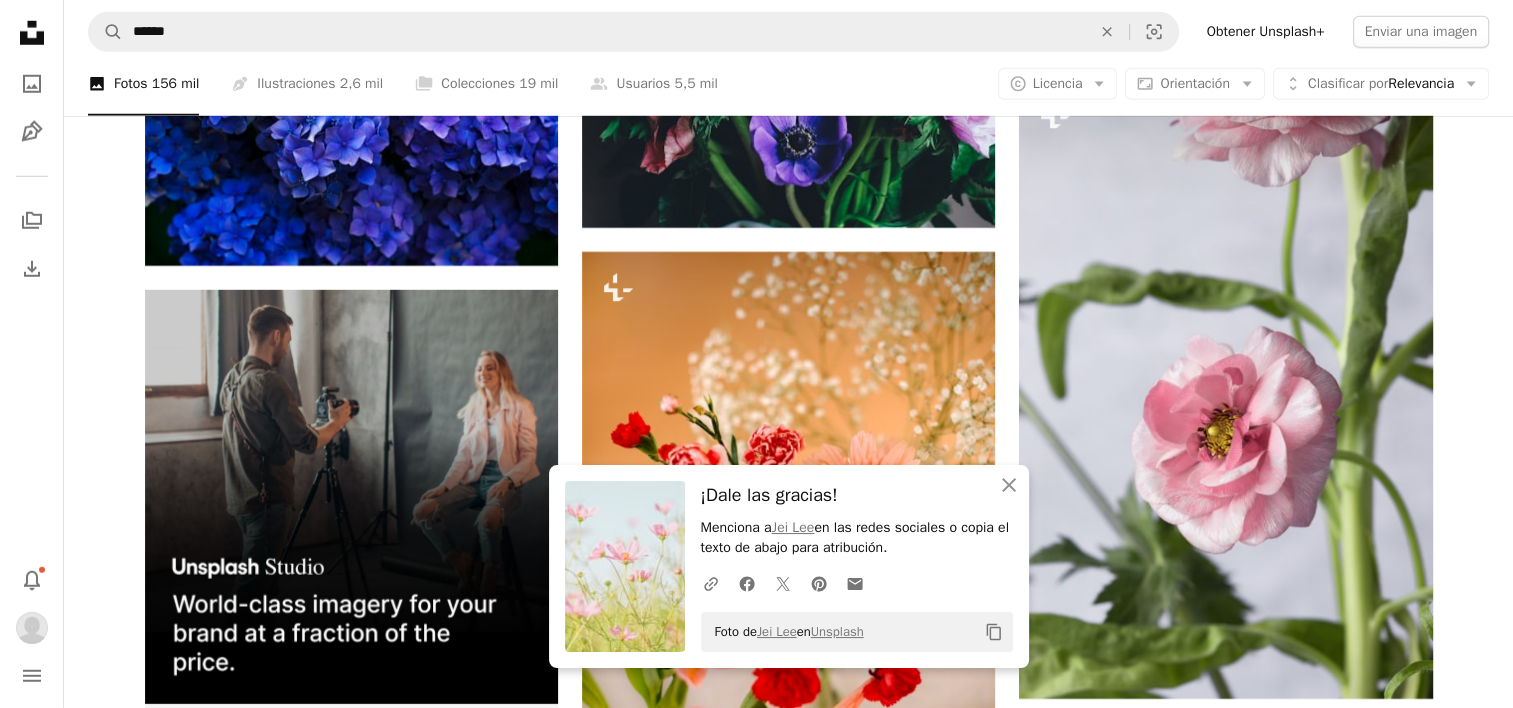 scroll, scrollTop: 6000, scrollLeft: 0, axis: vertical 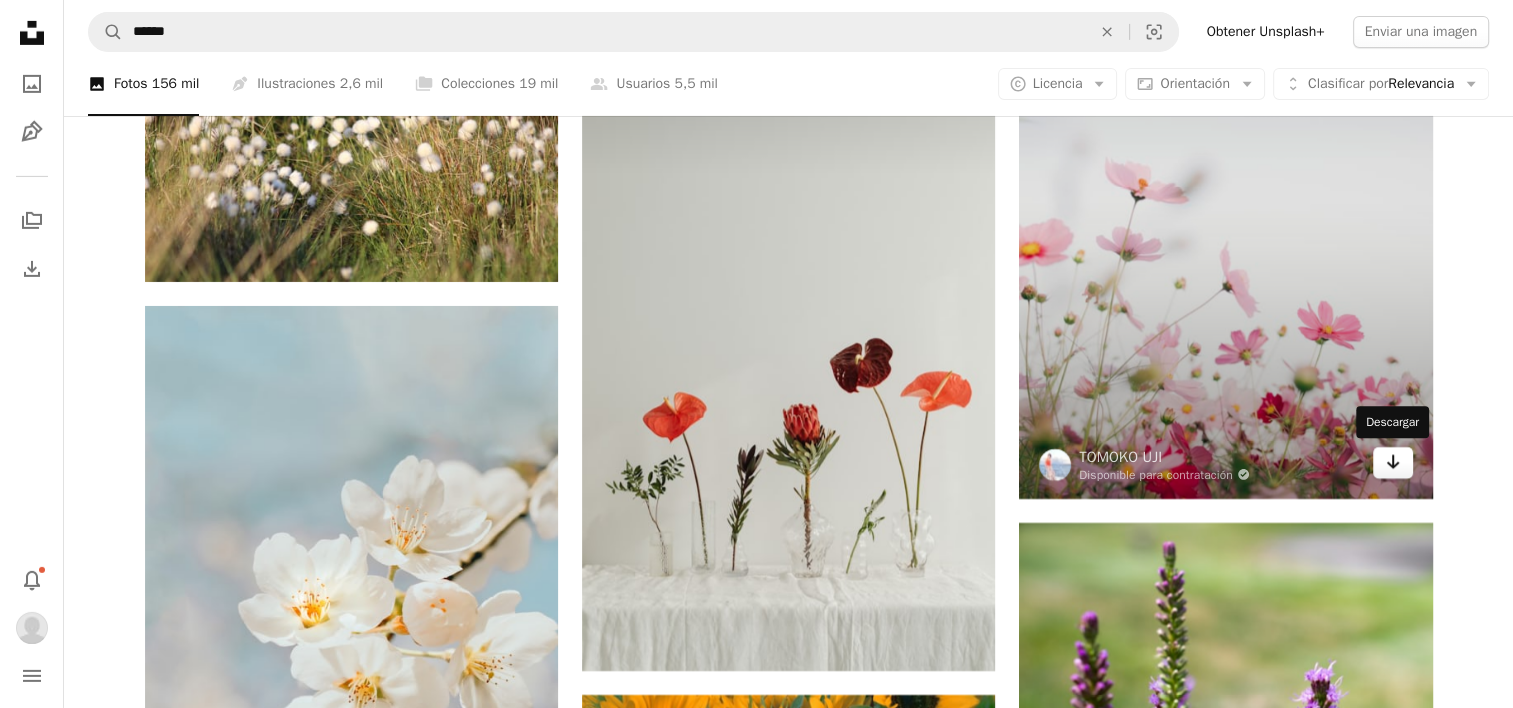 click on "Arrow pointing down" 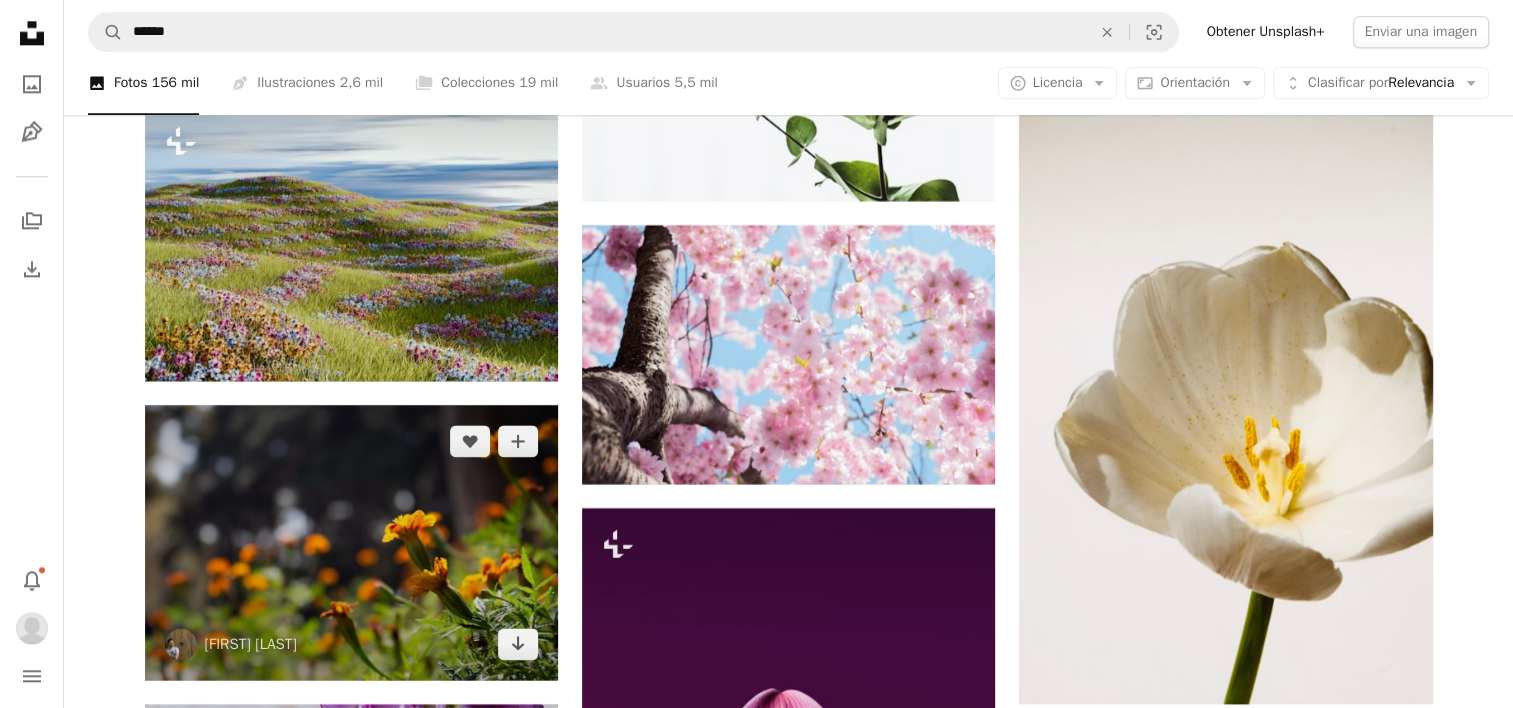 scroll, scrollTop: 10000, scrollLeft: 0, axis: vertical 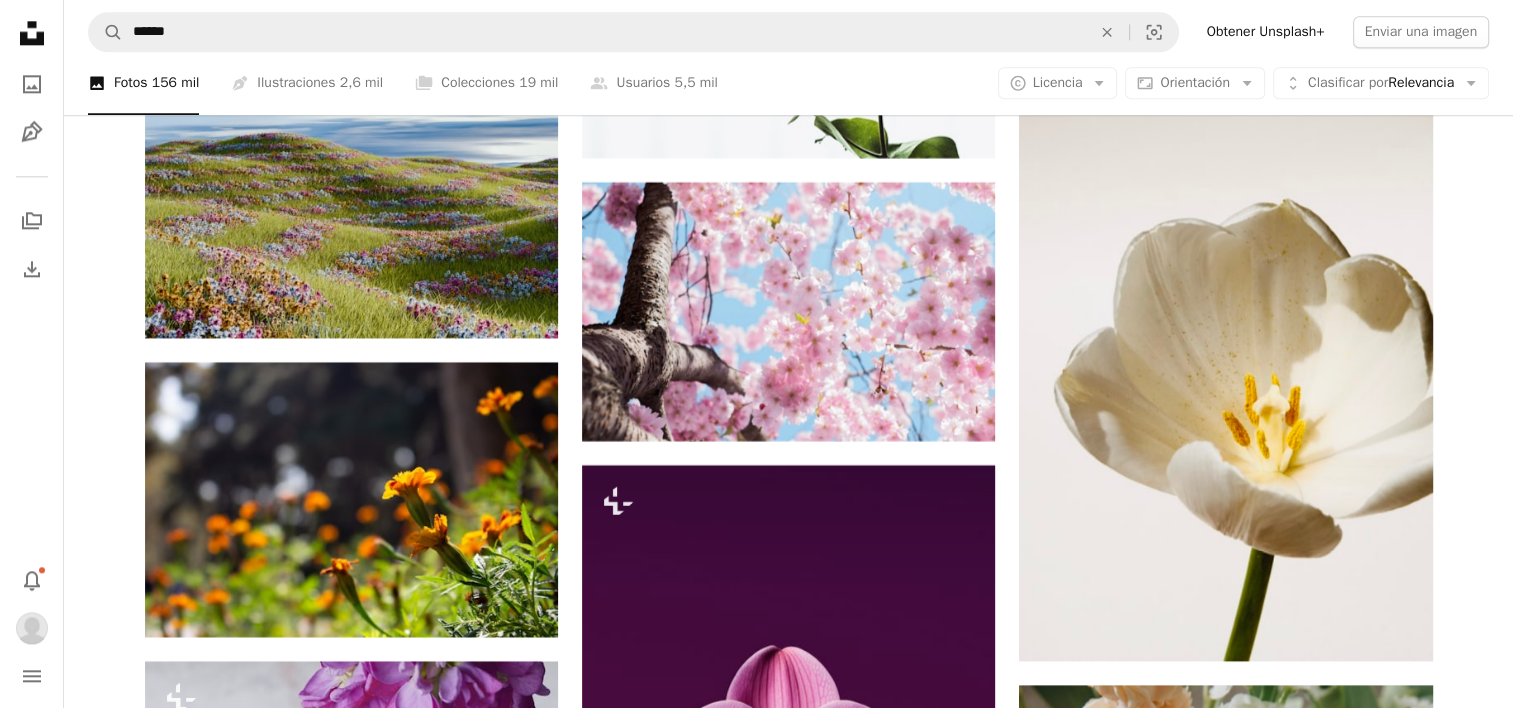 click on "Plus sign for Unsplash+ A heart A plus sign Karolina Grabowska Para  Unsplash+ A lock   Descargar A heart A plus sign Rikonavt Arrow pointing down A heart A plus sign Anthony Melone Arrow pointing down A heart A plus sign Annie Spratt Arrow pointing down Plus sign for Unsplash+ A heart A plus sign Olivie Strauss Para  Unsplash+ A lock   Descargar A heart A plus sign Jeena Paradies Arrow pointing down A heart A plus sign Ethan Robertson Arrow pointing down A heart A plus sign Annie Spratt Arrow pointing down A heart A plus sign Annie Spratt Arrow pointing down Plus sign for Unsplash+ A heart A plus sign Kateryna Hliznitsova Para  Unsplash+ A lock   Descargar Plus sign for Unsplash+ A heart A plus sign Karolina Grabowska Para  Unsplash+ A lock   Descargar A heart A plus sign Gérôme Bruneau Disponible para contratación A checkmark inside of a circle Arrow pointing down A heart A plus sign Shanon Palomino Salinas Disponible para contratación A checkmark inside of a circle Arrow pointing down A heart Teo D Mak" at bounding box center (788, -2795) 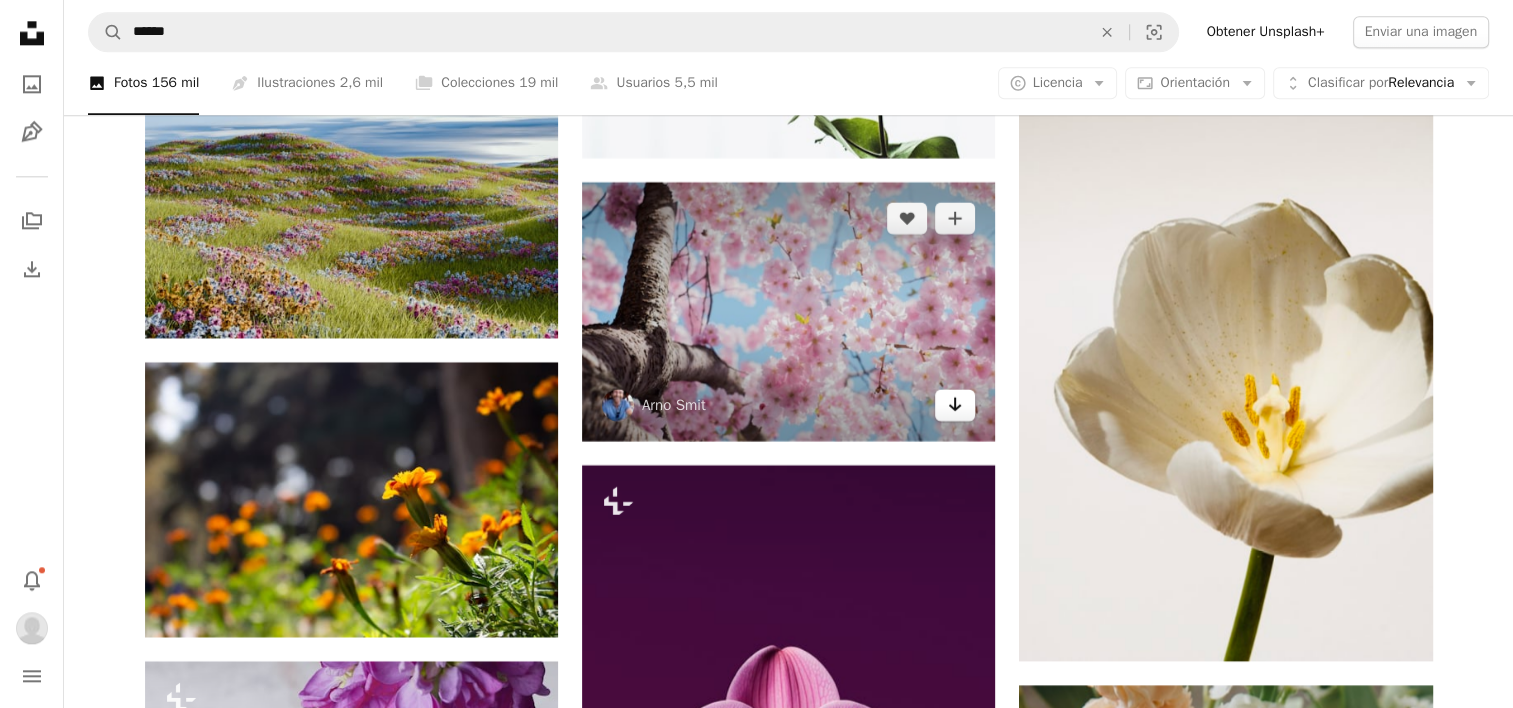 click 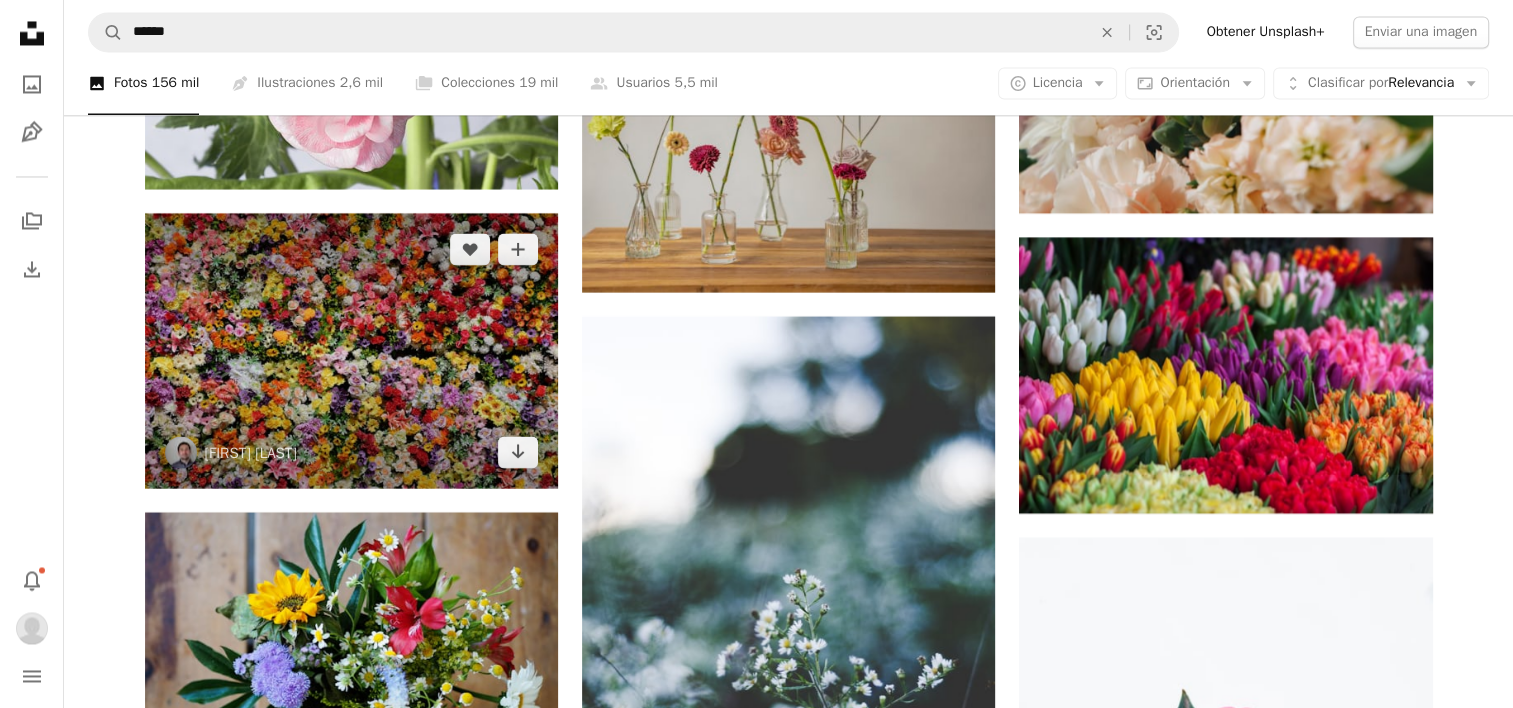 scroll, scrollTop: 11200, scrollLeft: 0, axis: vertical 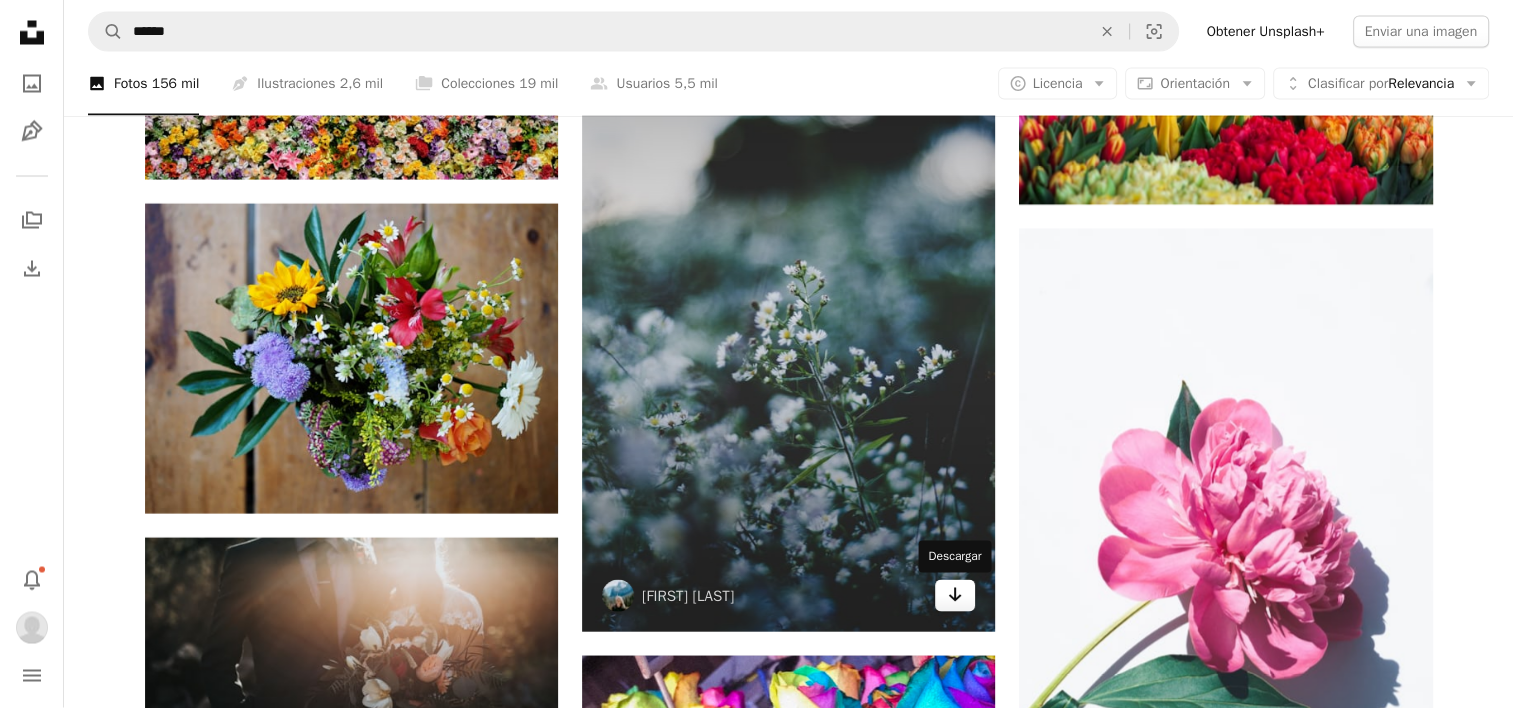 click on "Arrow pointing down" at bounding box center (955, 596) 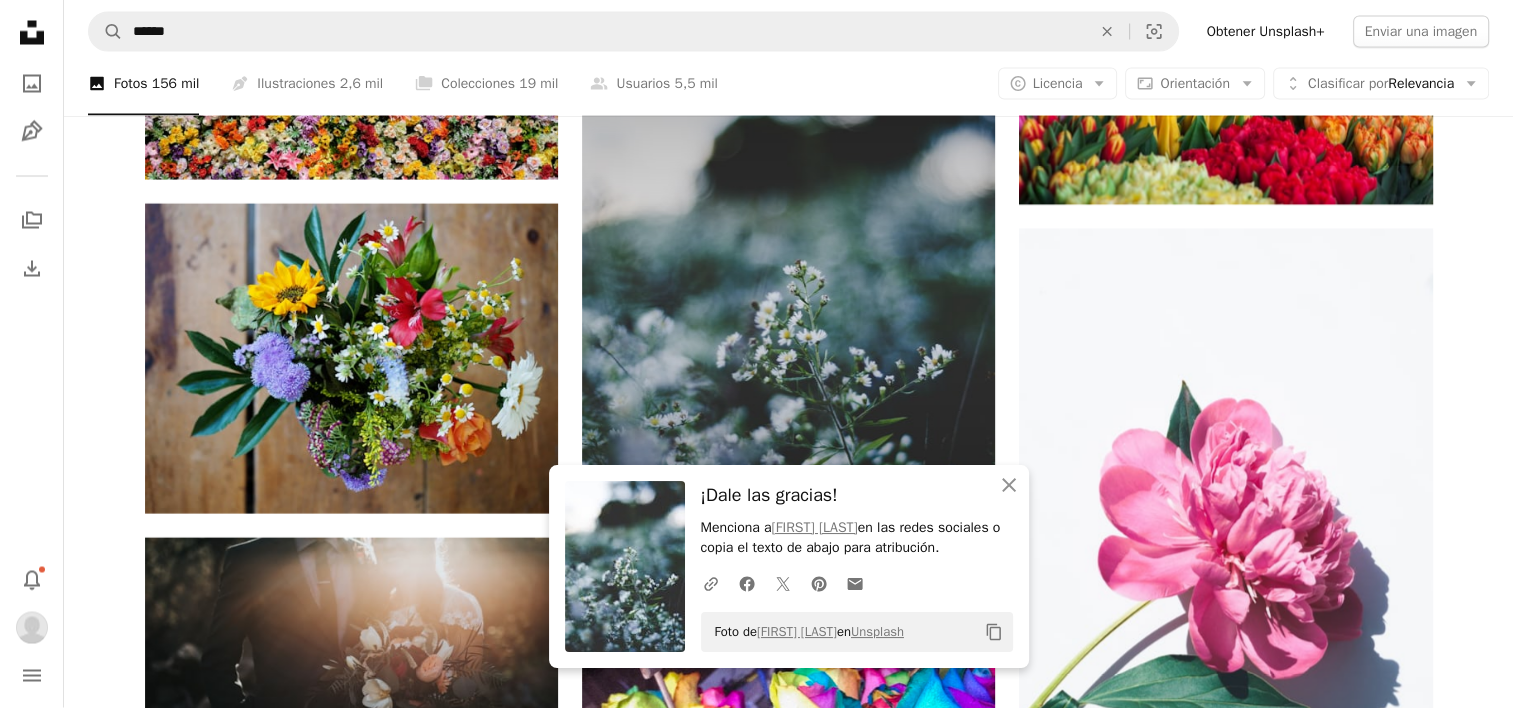 drag, startPoint x: 568, startPoint y: 377, endPoint x: 583, endPoint y: 382, distance: 15.811388 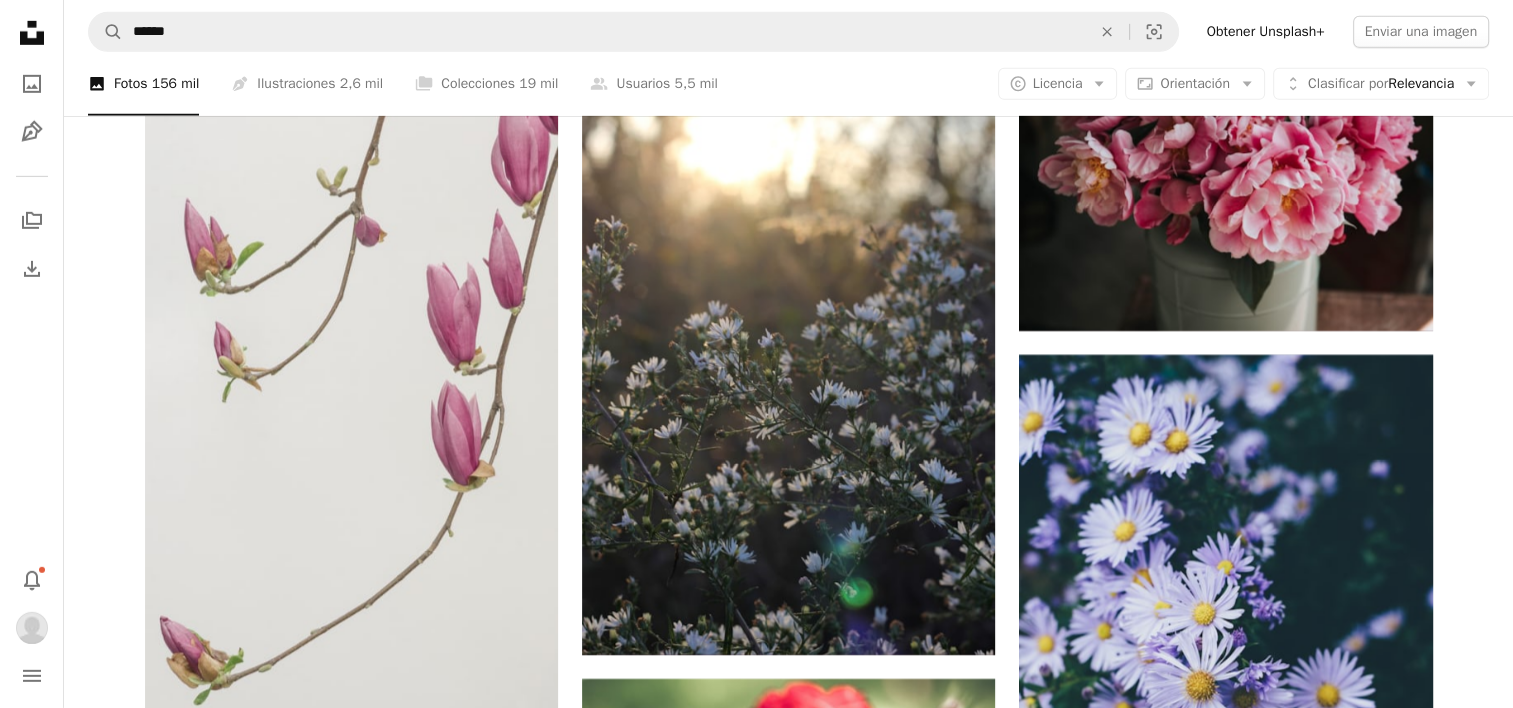 scroll, scrollTop: 14100, scrollLeft: 0, axis: vertical 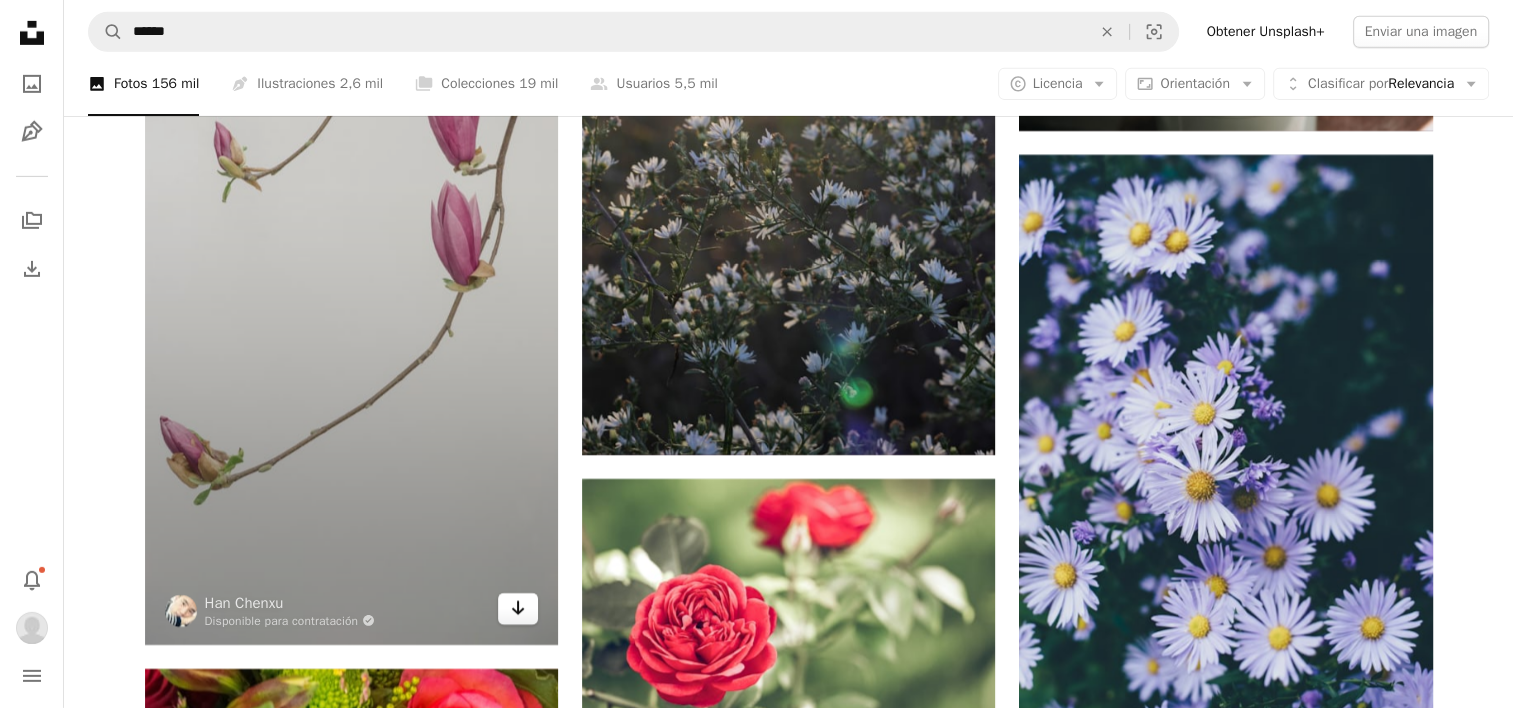 click on "Arrow pointing down" 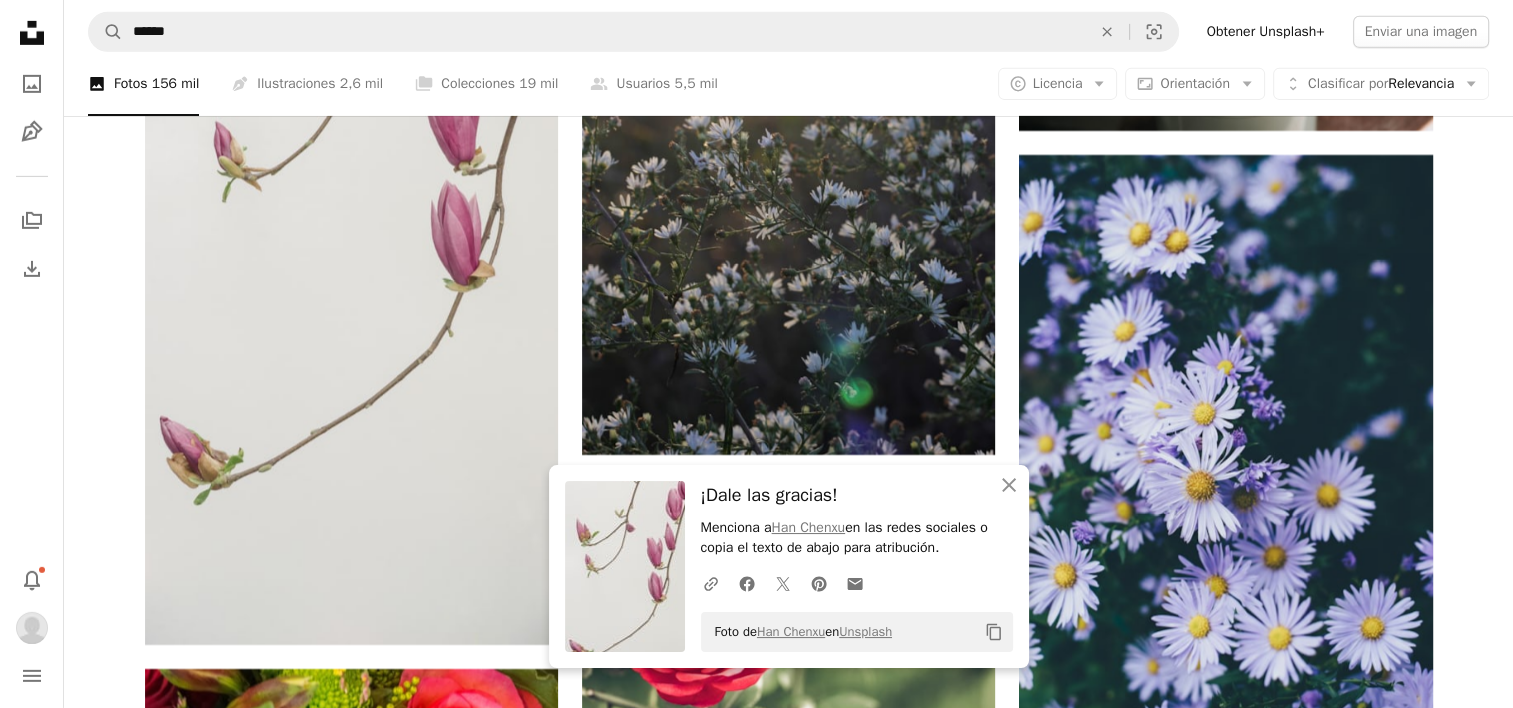 click on "Promocionado A heart A plus sign NEOM Made to Change   ↗ Arrow pointing down Plus sign for Unsplash+ A heart A plus sign Andrej Lišakov Para  Unsplash+ A lock   Descargar Plus sign for Unsplash+ A heart A plus sign tabitha turner Para  Unsplash+ A lock   Descargar A heart A plus sign Kwang Mathurosemontri Arrow pointing down Promocionado A heart A plus sign NEOM Made to Change   ↗ Arrow pointing down A heart A plus sign Abhishek Koli Disponible para contratación A checkmark inside of a circle Arrow pointing down Plus sign for Unsplash+ A heart A plus sign Valeriia Miller Para  Unsplash+ A lock   Descargar Plus sign for Unsplash+ A heart A plus sign Mathilde Langevin Para  Unsplash+ A lock   Descargar A heart A plus sign Jei Lee Arrow pointing down A heart A plus sign Gaetano Cessati Arrow pointing down –– ––– –––  –– ––– –  ––– –––  ––––  –   – –– –––  – – ––– –– –– –––– –– The best in on-brand content creation" at bounding box center (789, -4484) 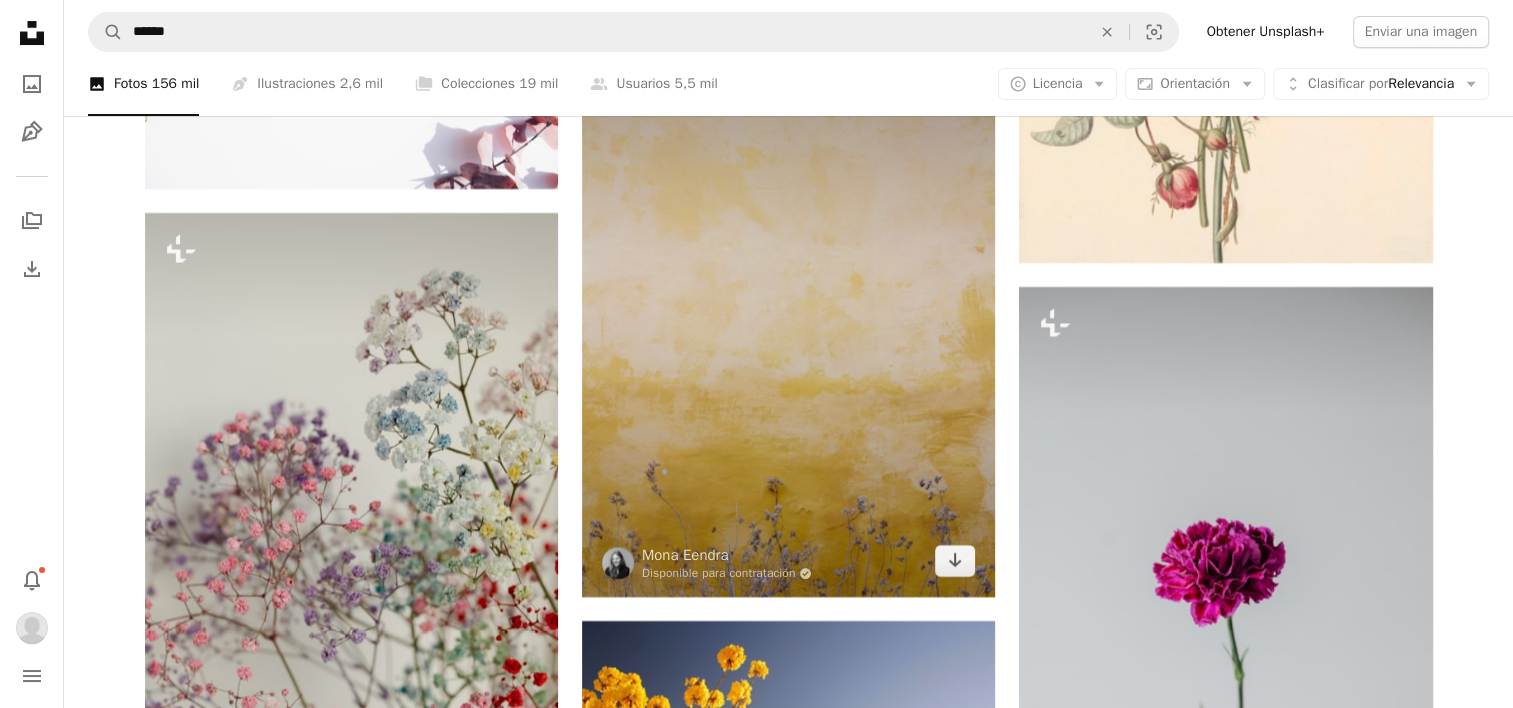 scroll, scrollTop: 15400, scrollLeft: 0, axis: vertical 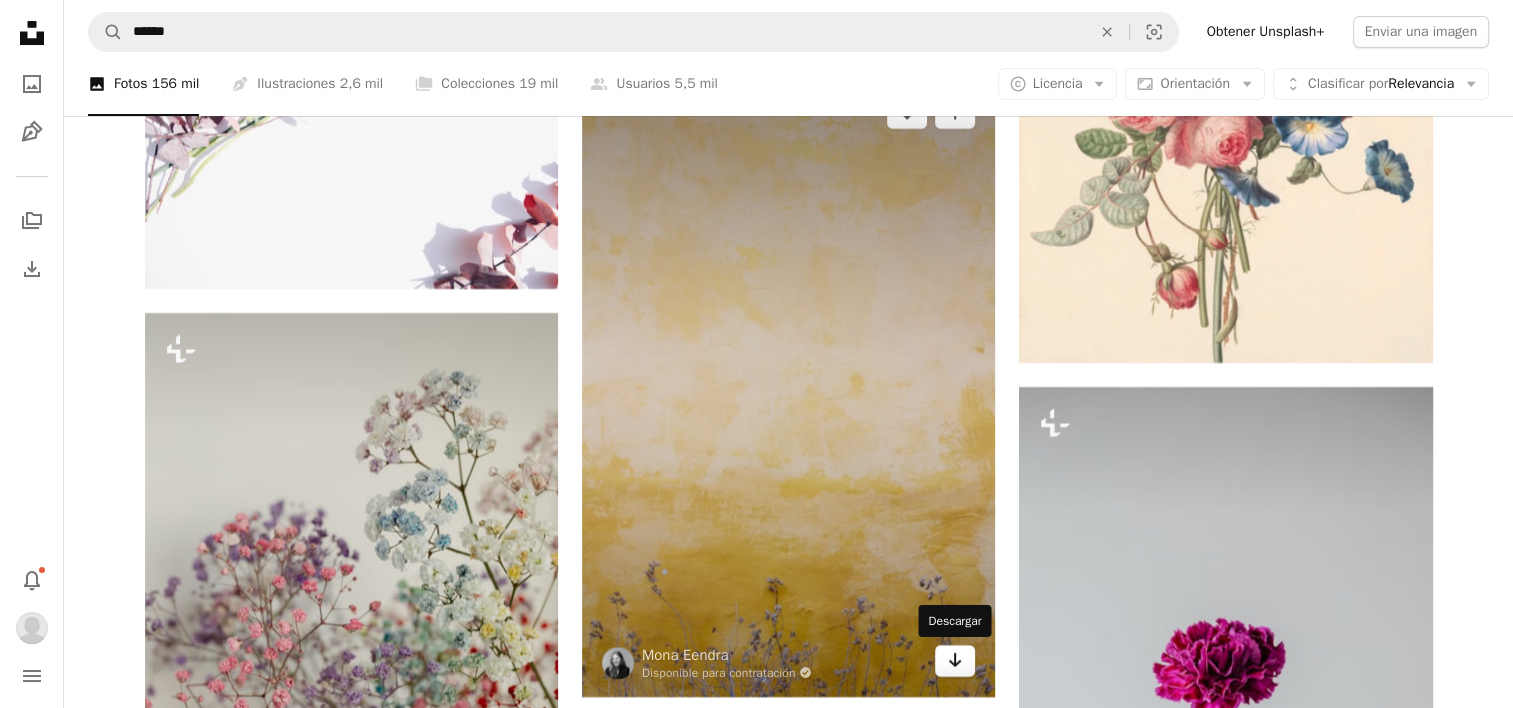 click on "Arrow pointing down" at bounding box center (955, 661) 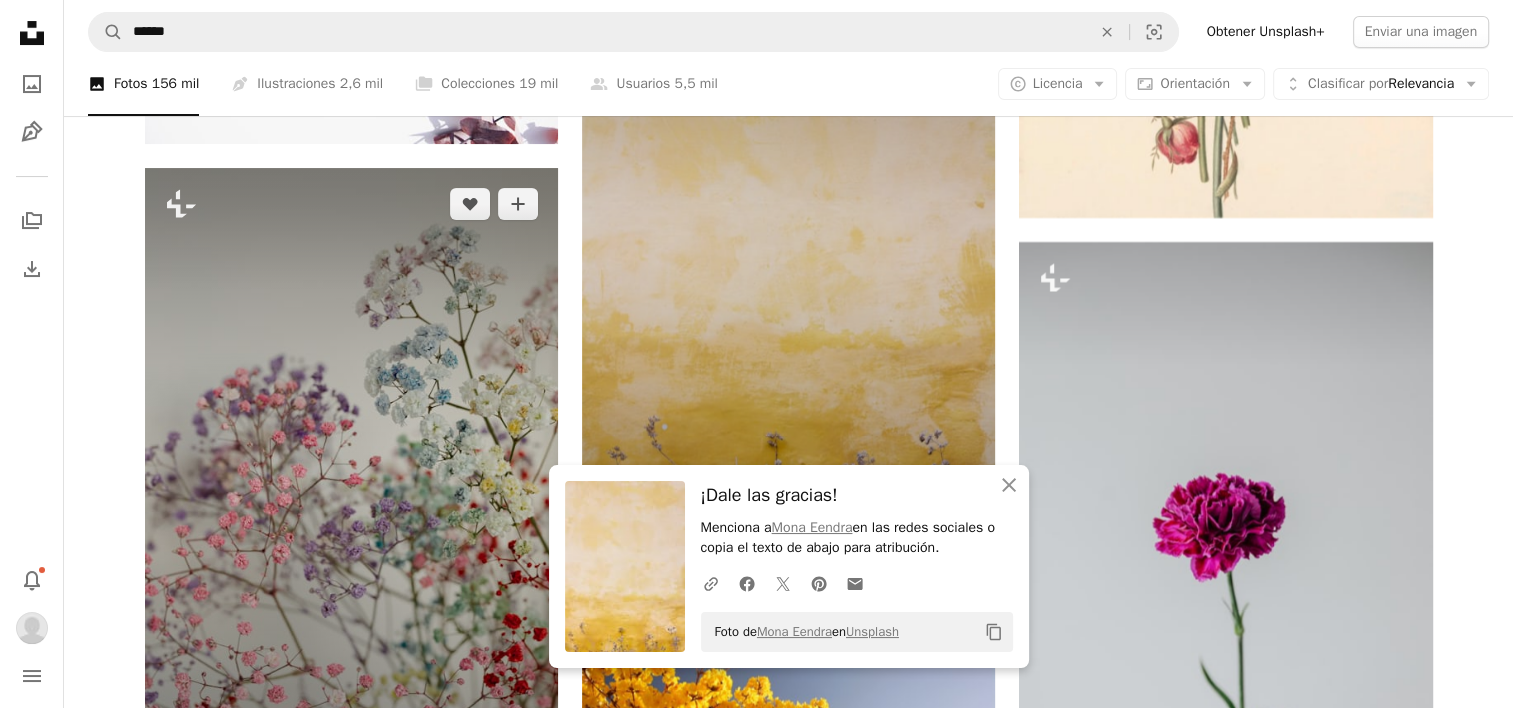 scroll, scrollTop: 15500, scrollLeft: 0, axis: vertical 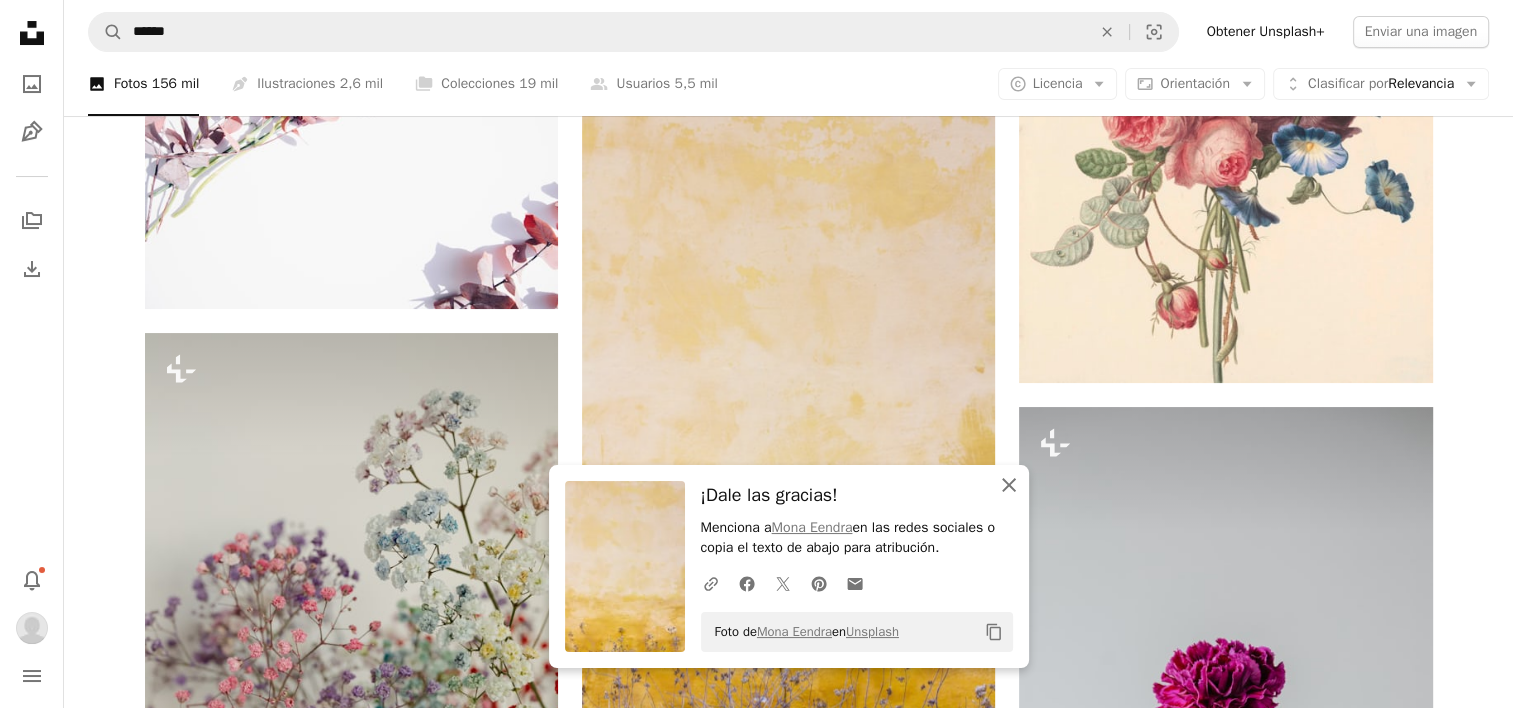 click on "An X shape" 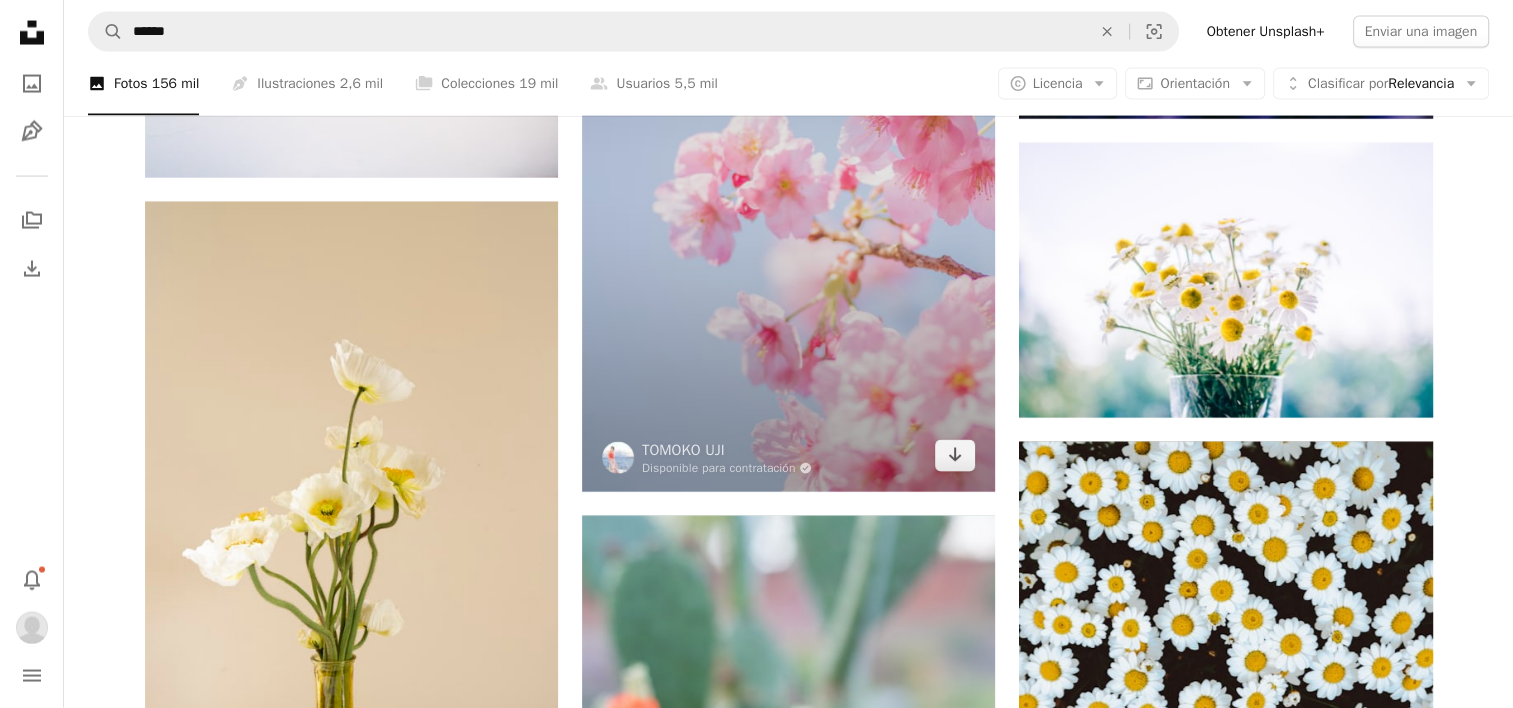 scroll, scrollTop: 19280, scrollLeft: 0, axis: vertical 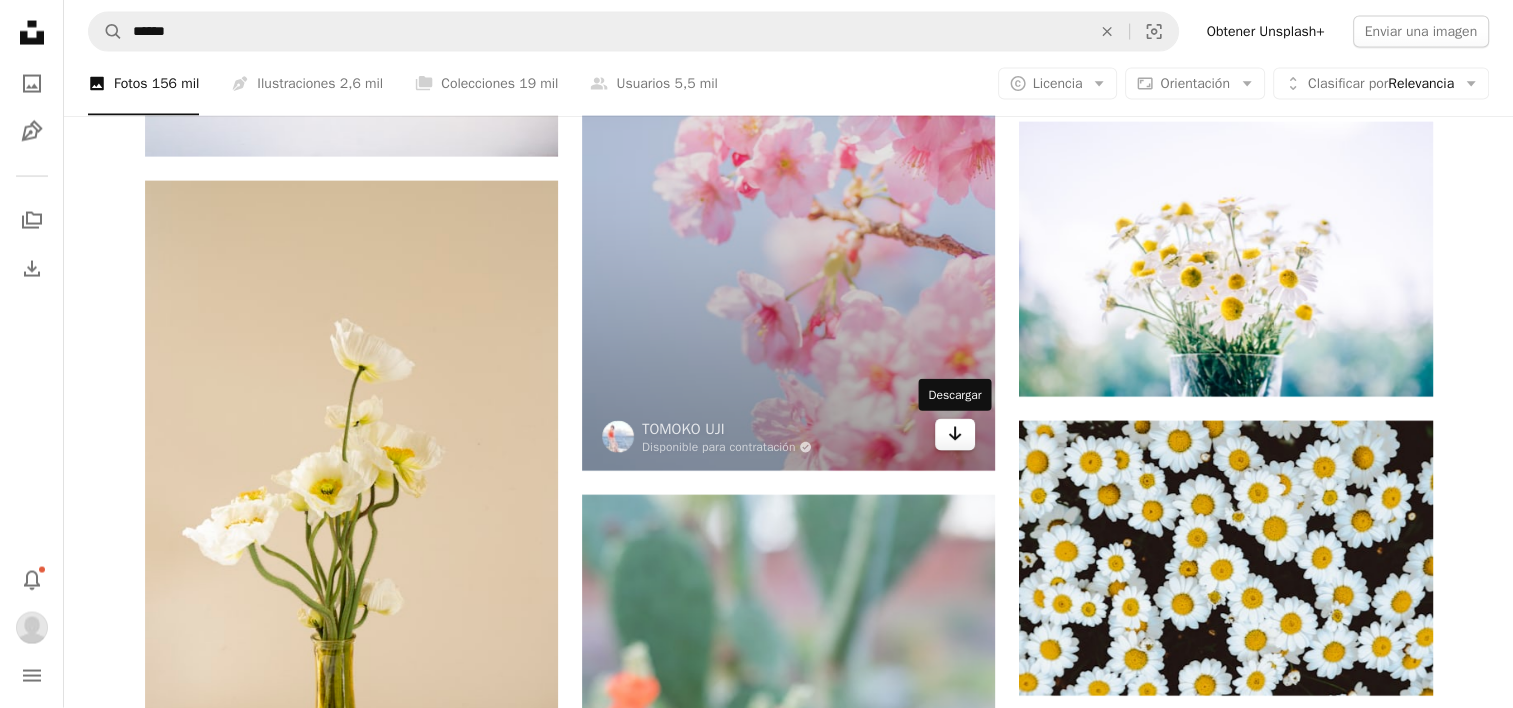 click on "Arrow pointing down" 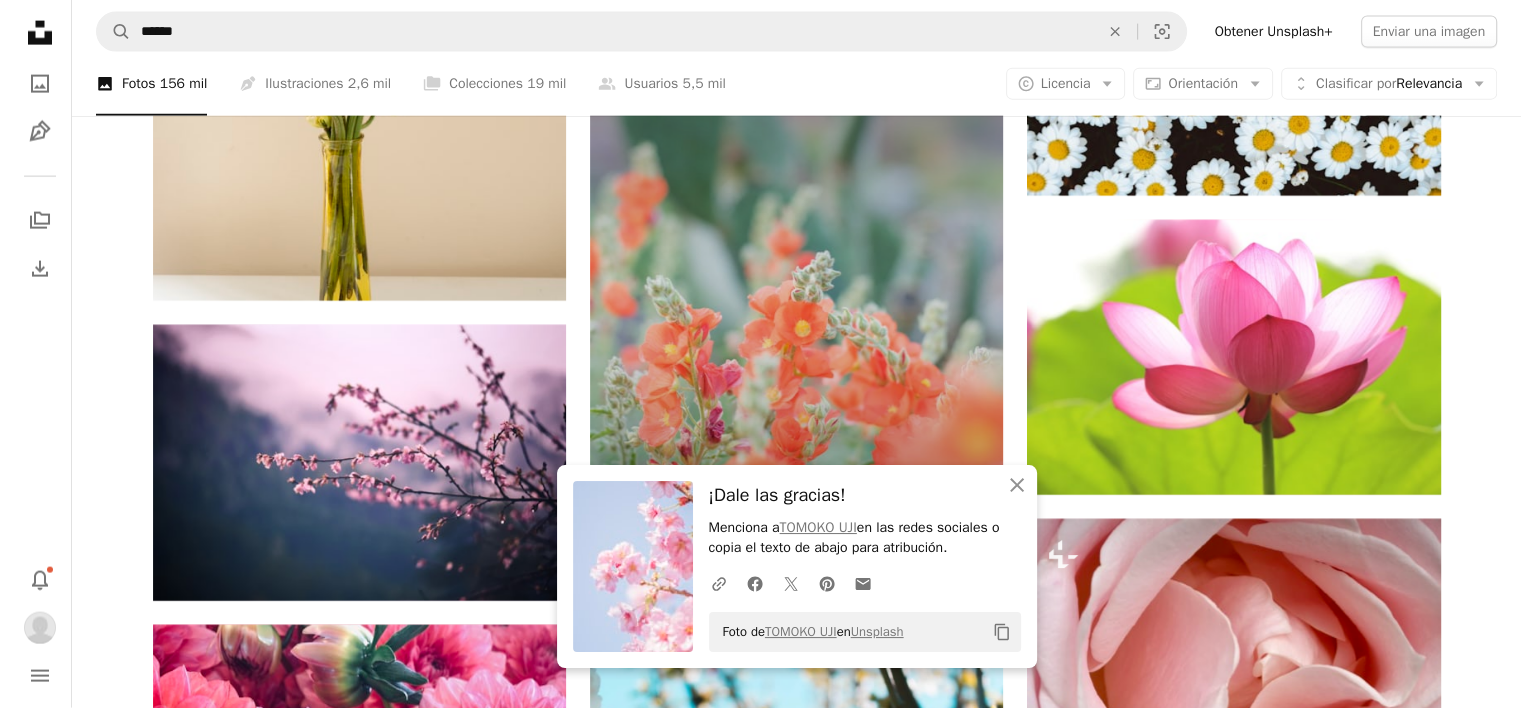 scroll, scrollTop: 19780, scrollLeft: 0, axis: vertical 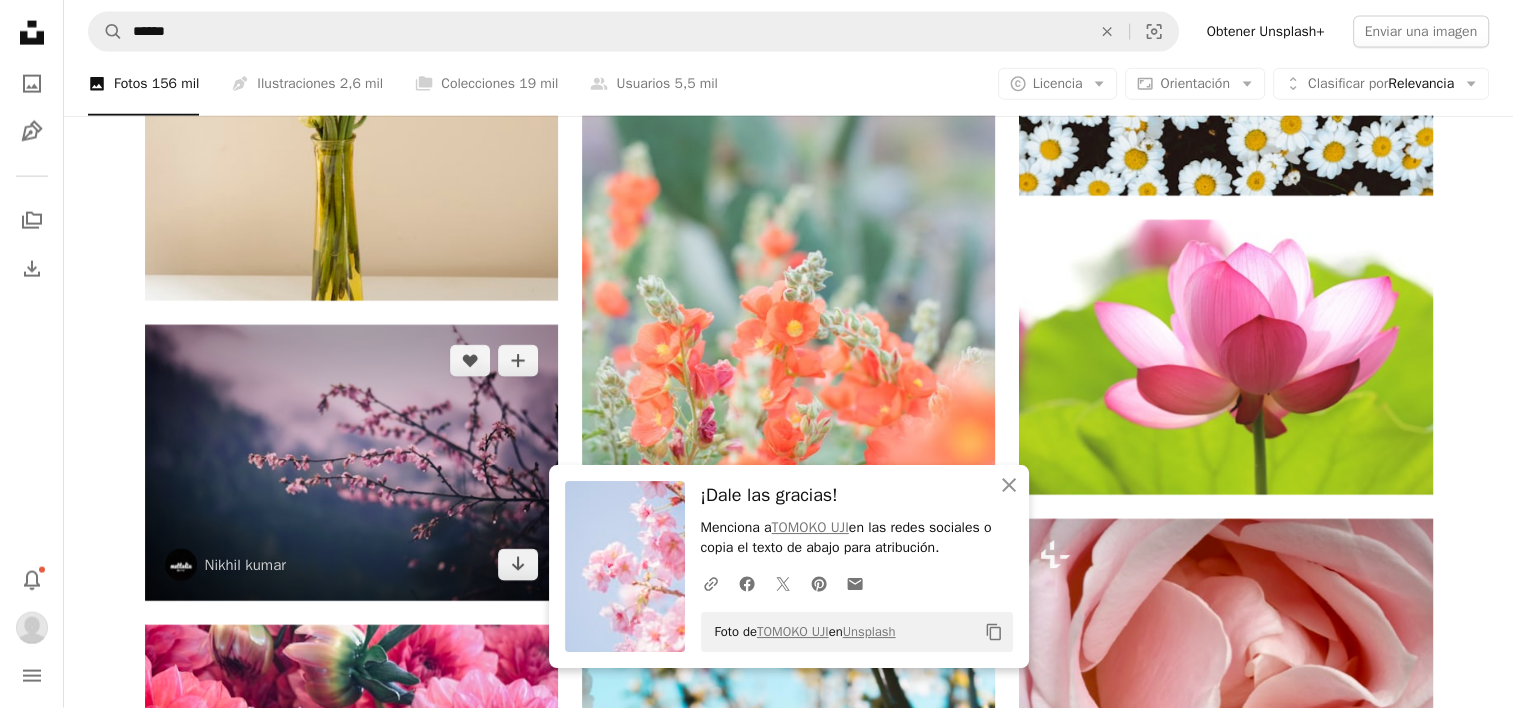 click at bounding box center (351, 462) 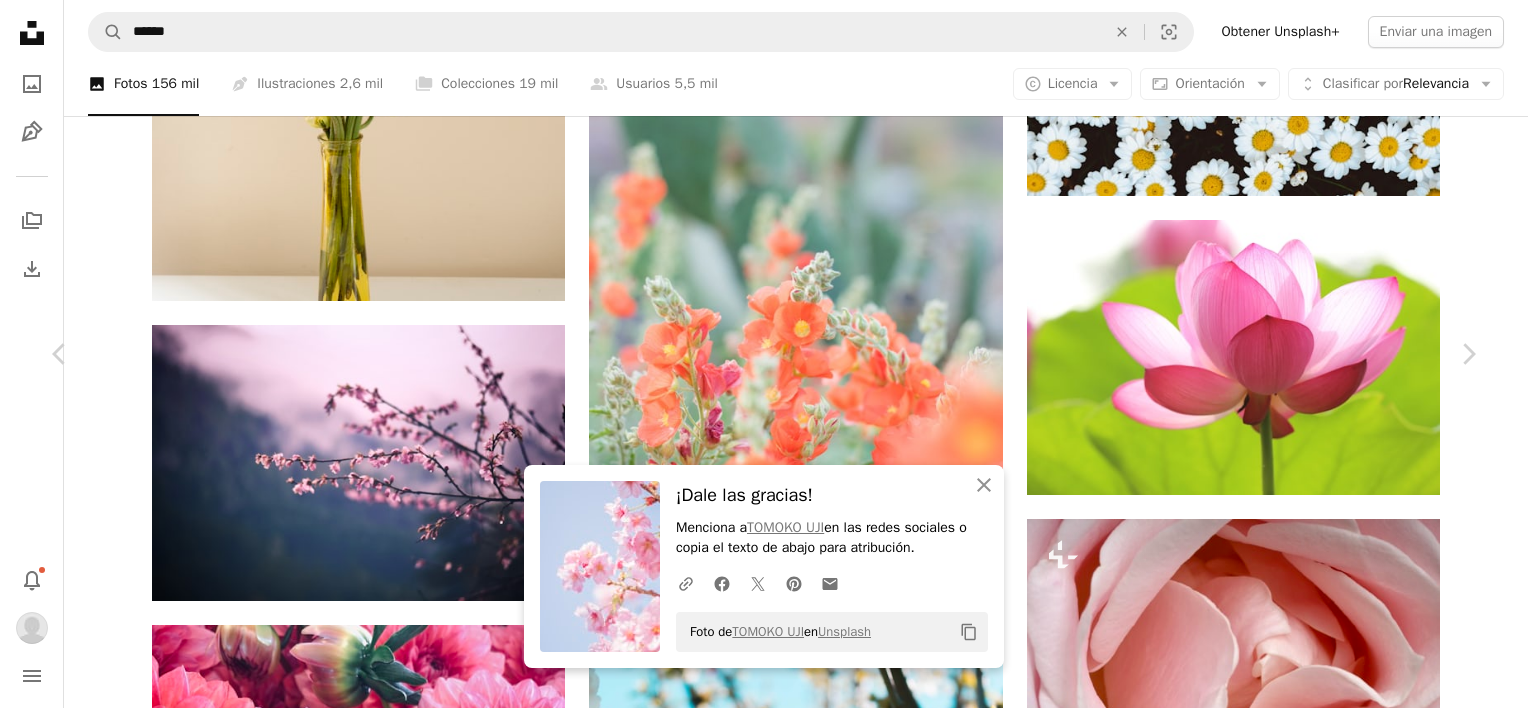 click on "Chevron down" 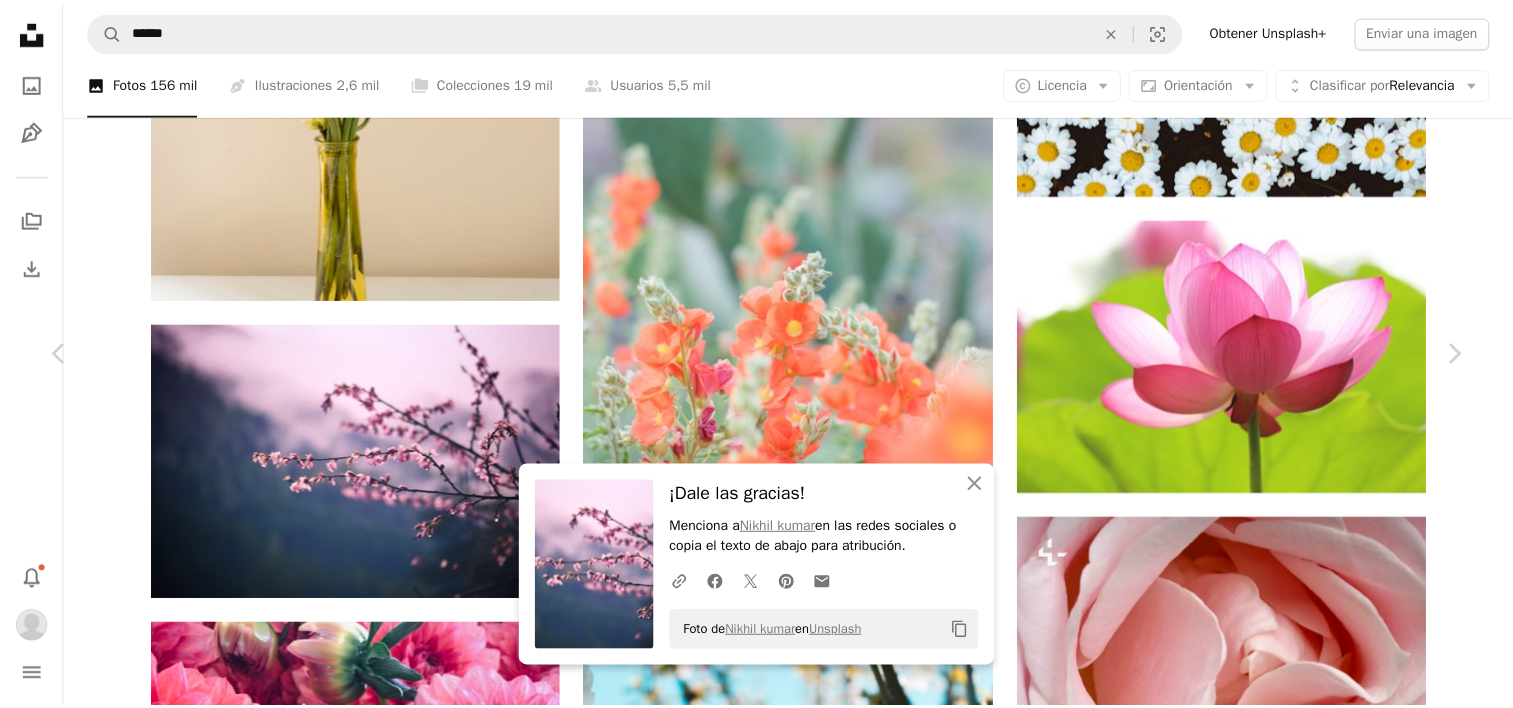 scroll, scrollTop: 100, scrollLeft: 0, axis: vertical 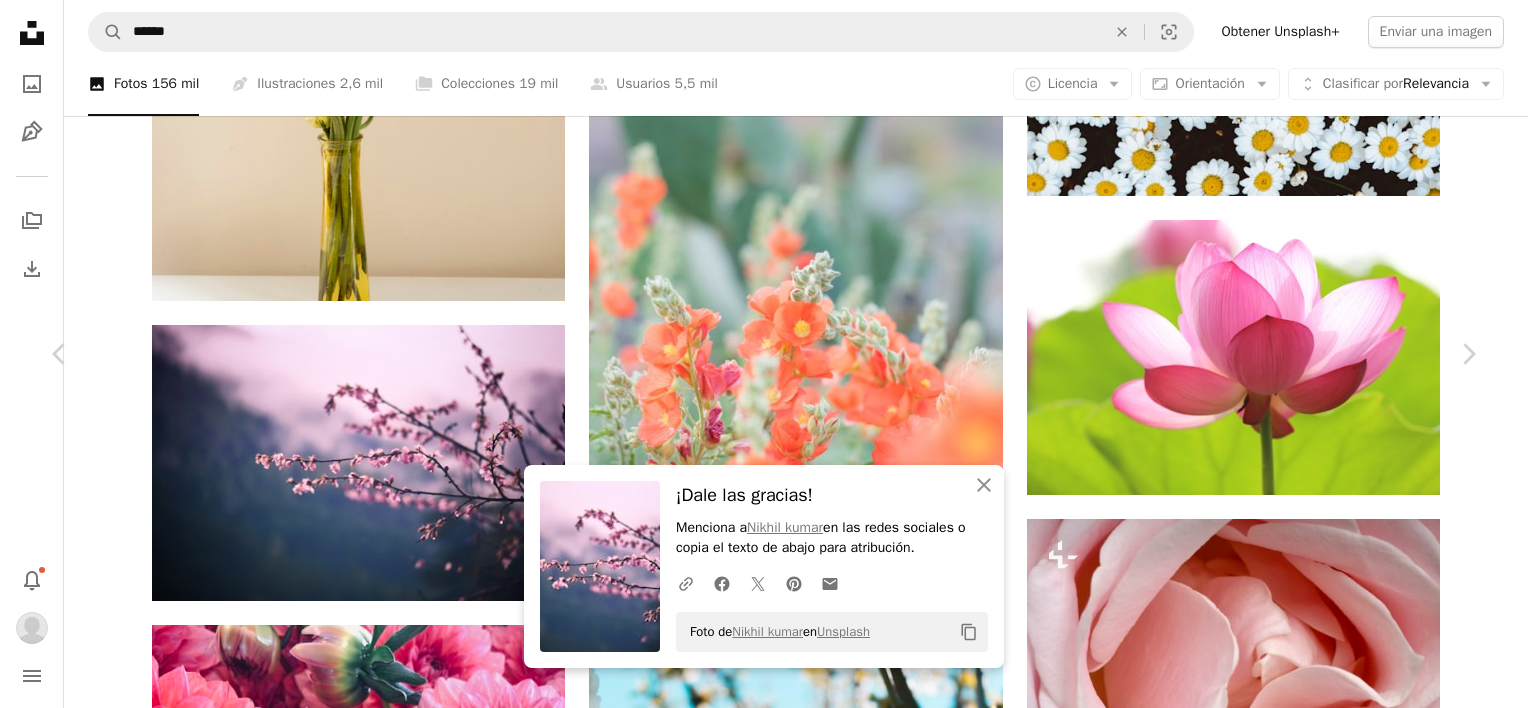 drag, startPoint x: 227, startPoint y: 382, endPoint x: 324, endPoint y: 302, distance: 125.73385 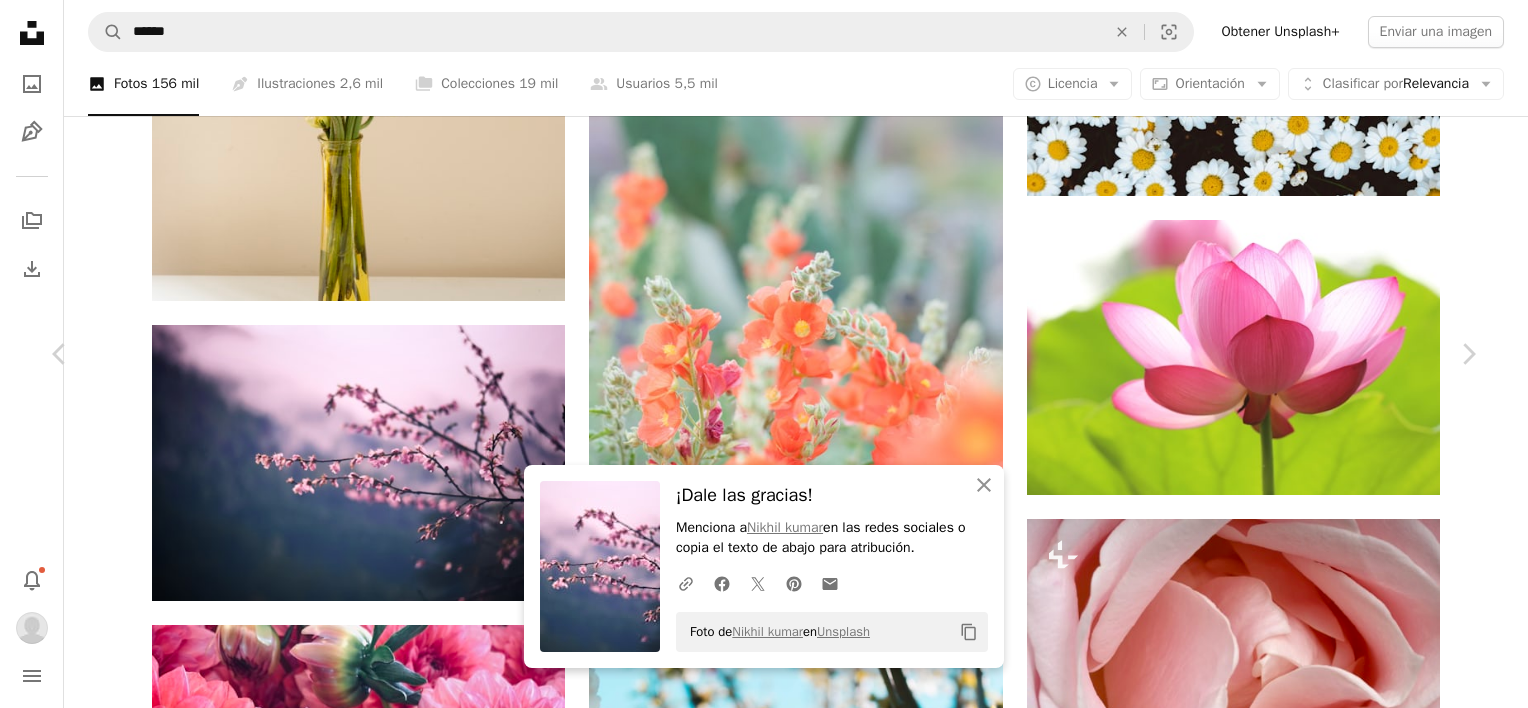 click on "Unsplash logo Página de inicio de Unsplash A photo Pen Tool A stack of folders Download Bell navigation menu A magnifying glass ****** An X shape Visual search Obtener Unsplash+ Enviar una imagen Explora imágenes premium en iStock  |  20 % de descuento en iStock  ↗ Explora imágenes premium en iStock 20 % de descuento en iStock  ↗ Ver más  ↗ Ver más en iStock  ↗ A photo Fotos   156 mil Pen Tool Ilustraciones  2,6 mil A stack of folders Colecciones  19 mil A group of people Usuarios  5,5 mil A copyright icon © Licencia Arrow down Aspect ratio Orientación Arrow down Unfold Clasificar por  Relevancia Arrow down Filters Filtros Flores Chevron right flor ramo naturaleza rosas campo de flores ramo de flores Fondo de flores primavera rosa Flores silvestres tulipanes paisaje Promocionado A heart A plus sign NEOM Made to Change   ↗ Arrow pointing down Plus sign for Unsplash+ A heart A plus sign Andrej Lišakov Para  Unsplash+ A lock   Descargar Plus sign for Unsplash+ A heart A plus sign" at bounding box center [764, -7409] 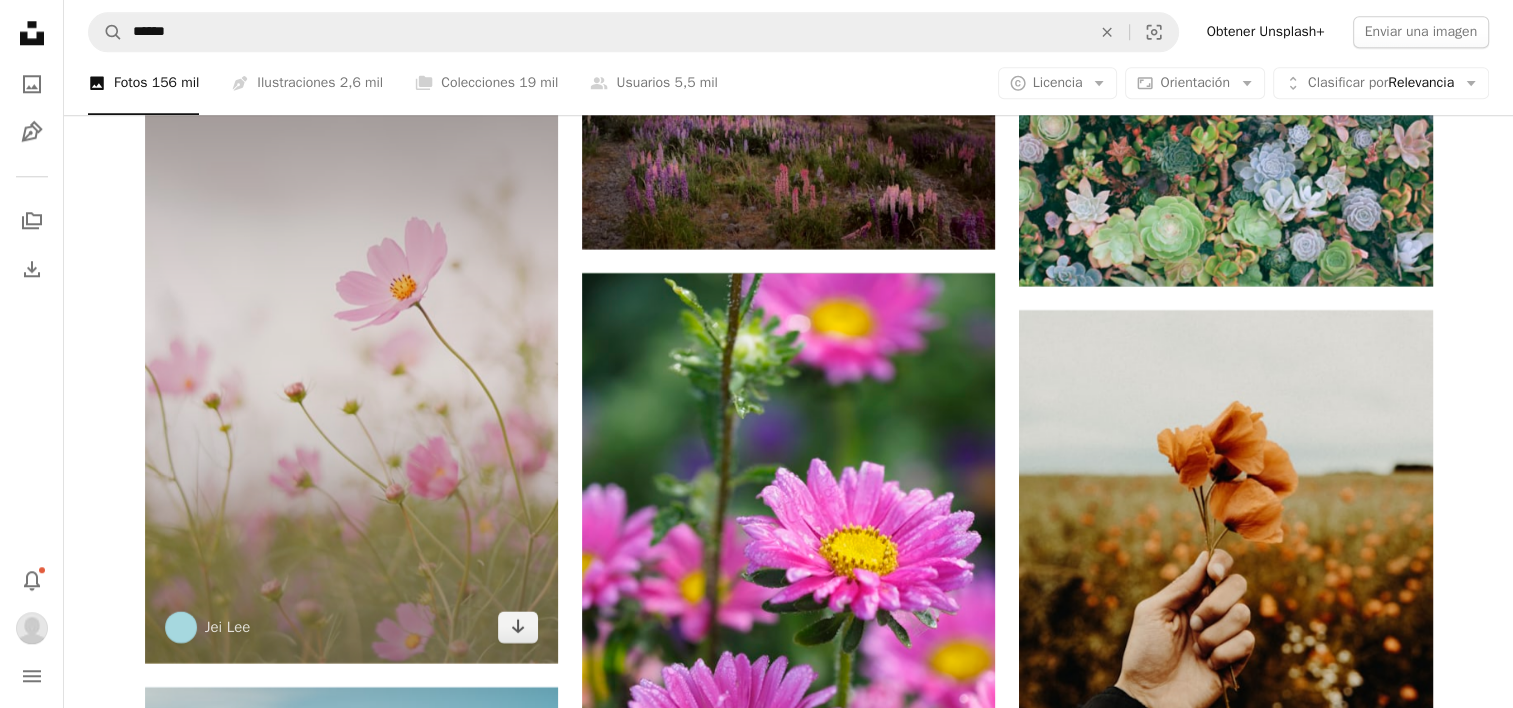 scroll, scrollTop: 24780, scrollLeft: 0, axis: vertical 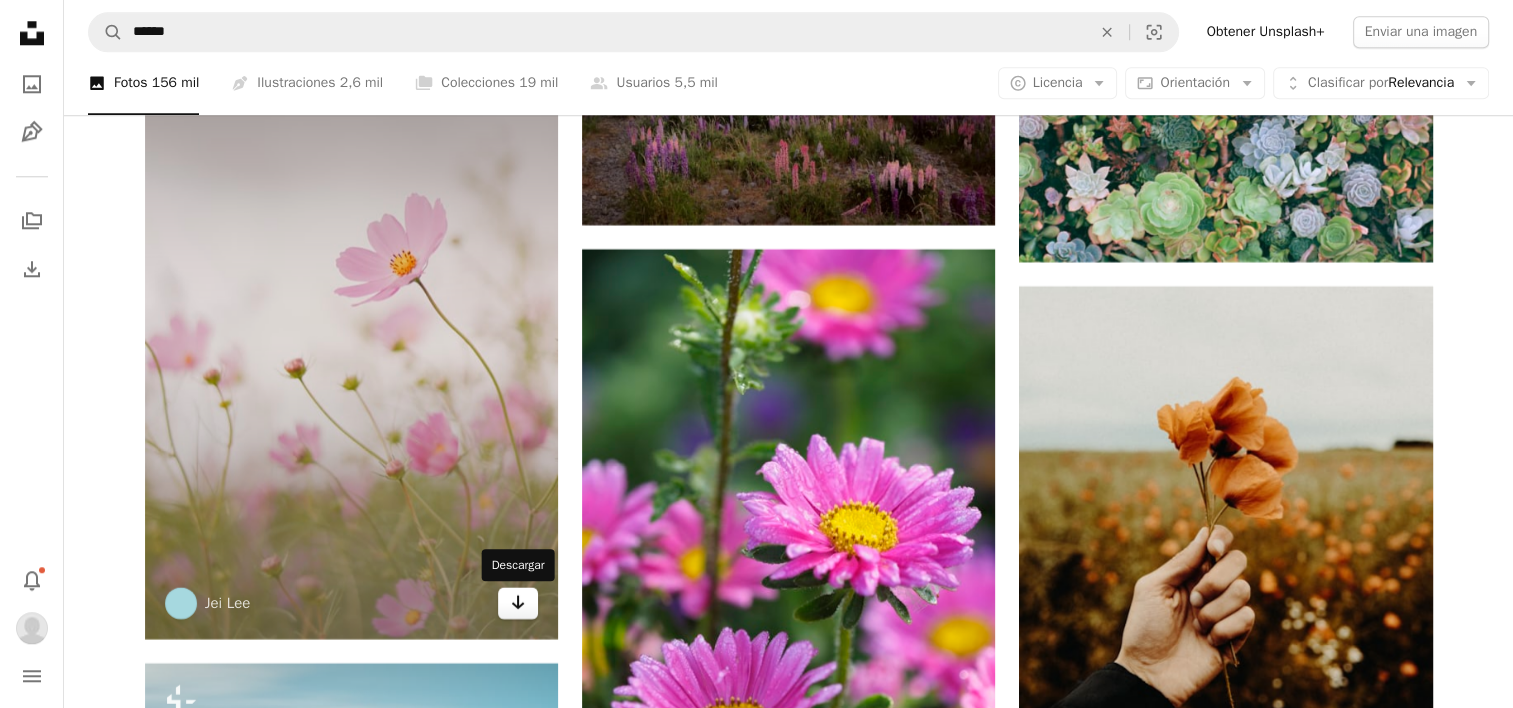 click on "Arrow pointing down" 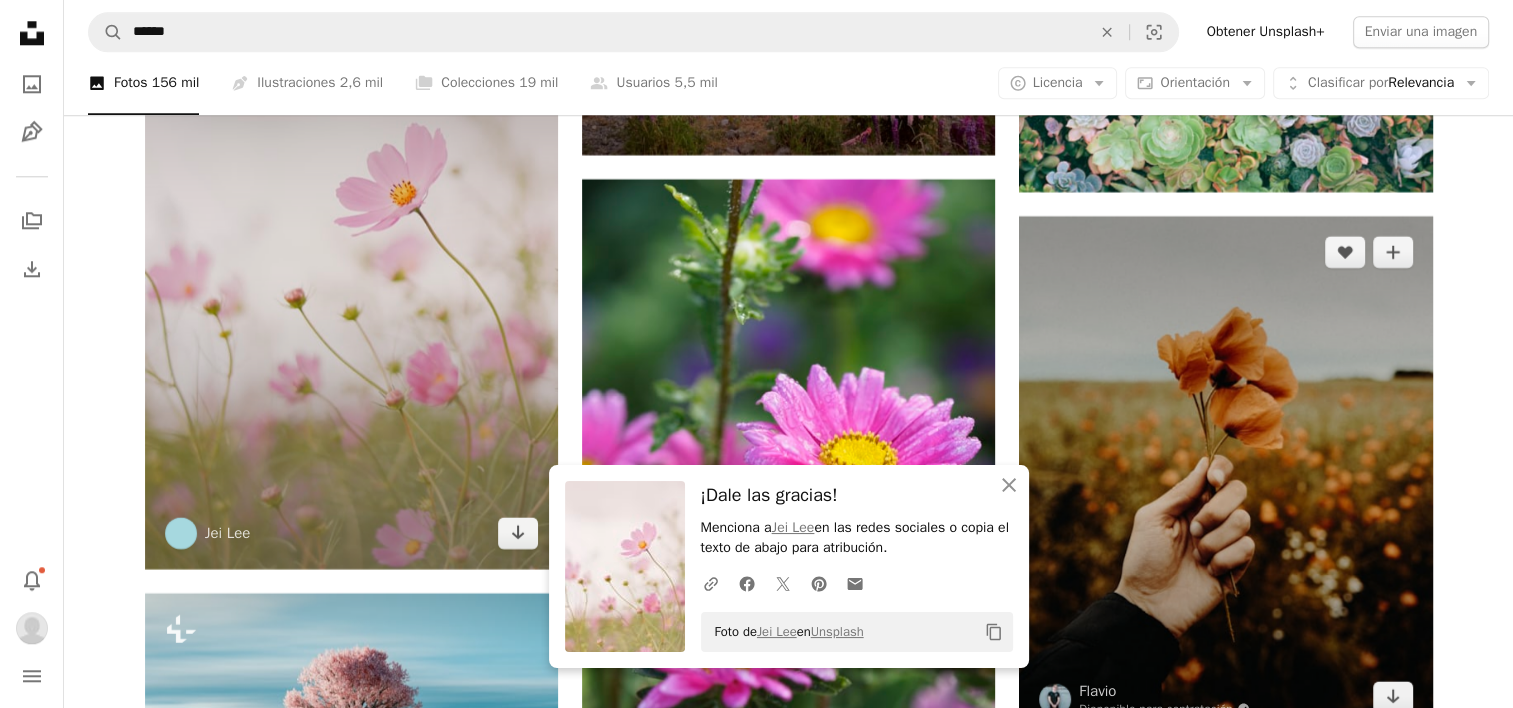scroll, scrollTop: 24880, scrollLeft: 0, axis: vertical 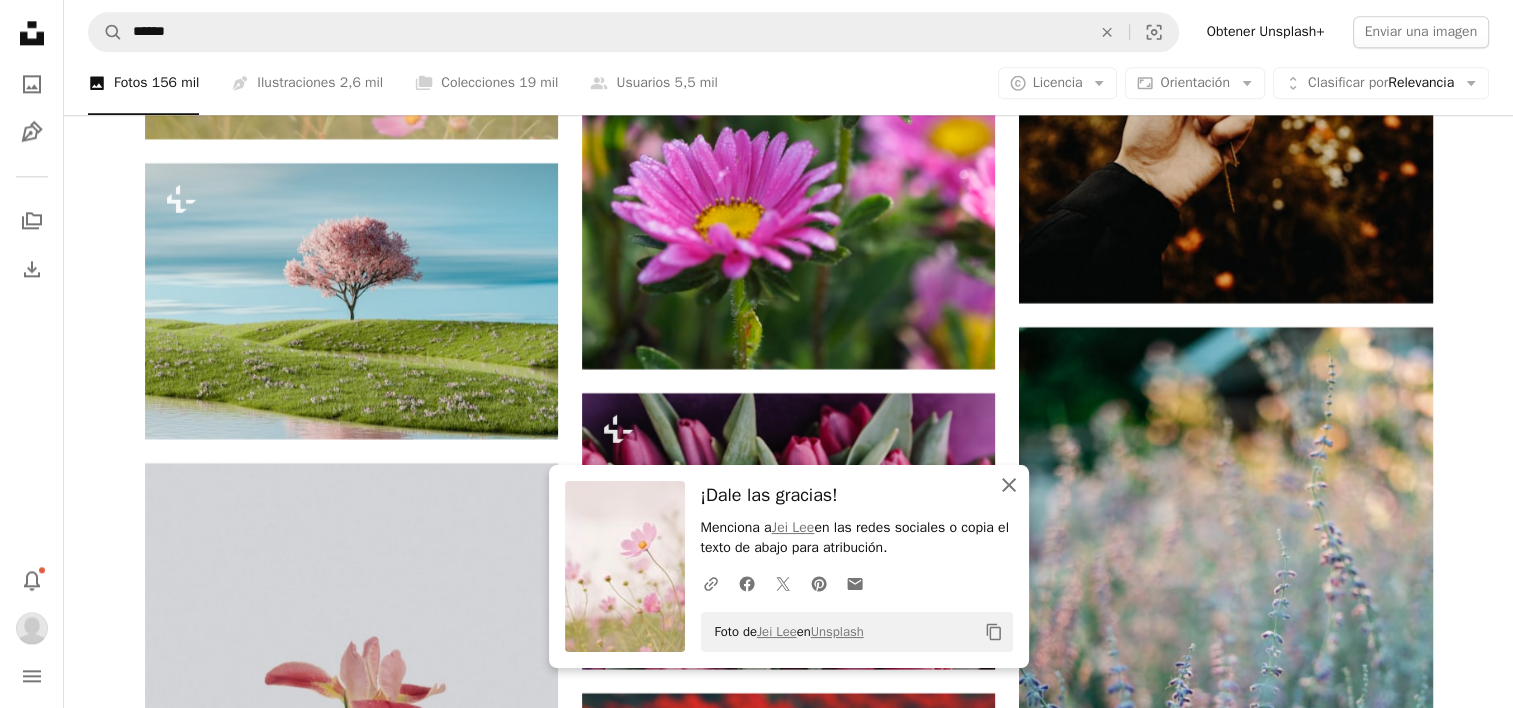 click 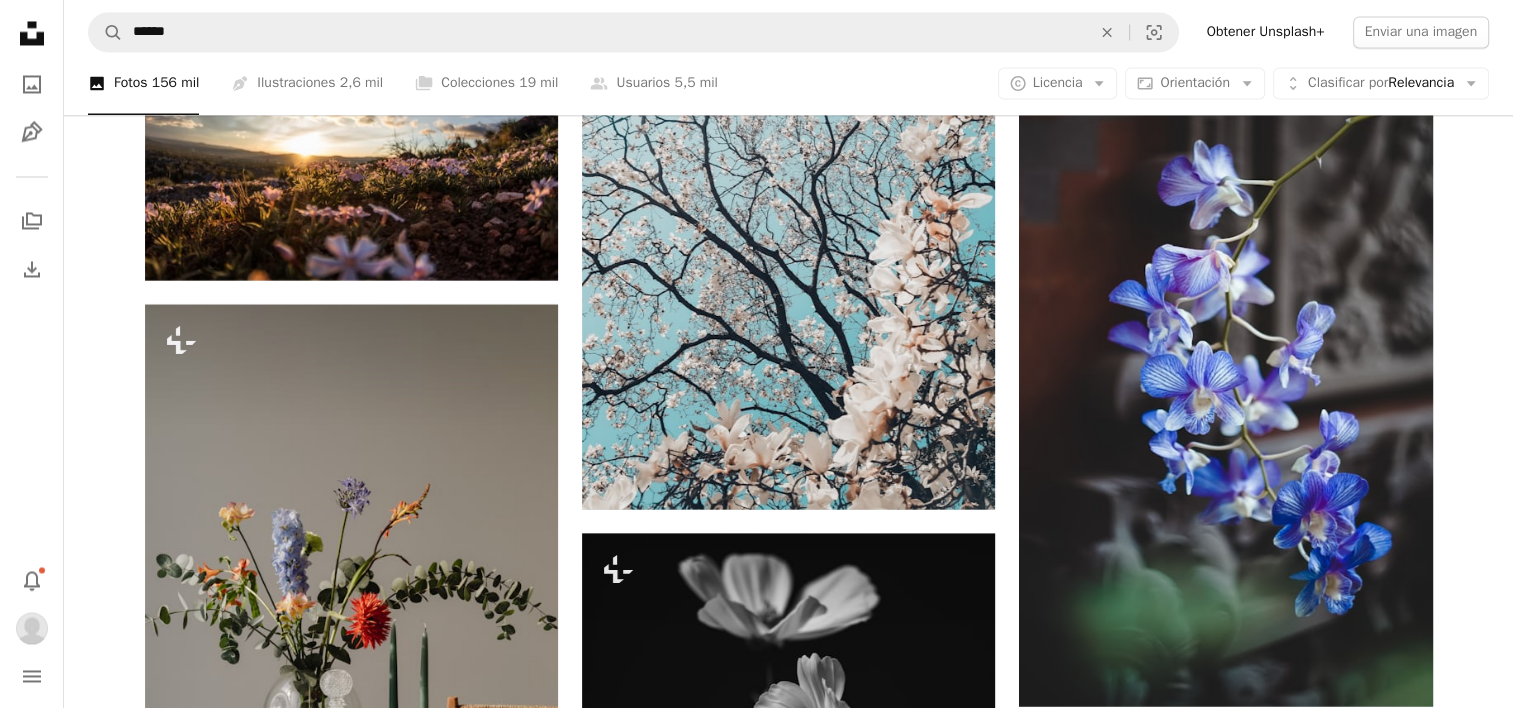 scroll, scrollTop: 26380, scrollLeft: 0, axis: vertical 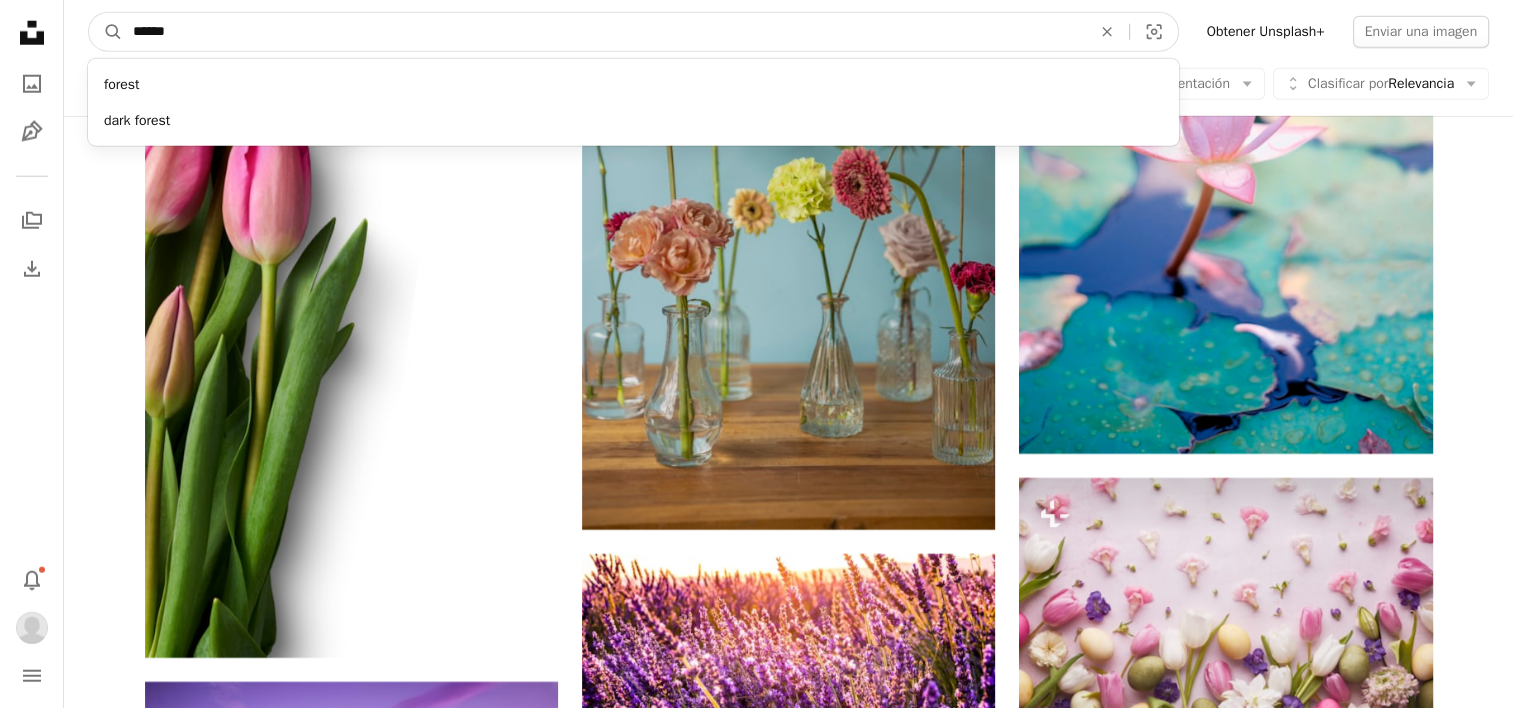 click on "A magnifying glass ****** forest dark forest An X shape Visual search Obtener Unsplash+ Enviar una imagen" at bounding box center (788, 32) 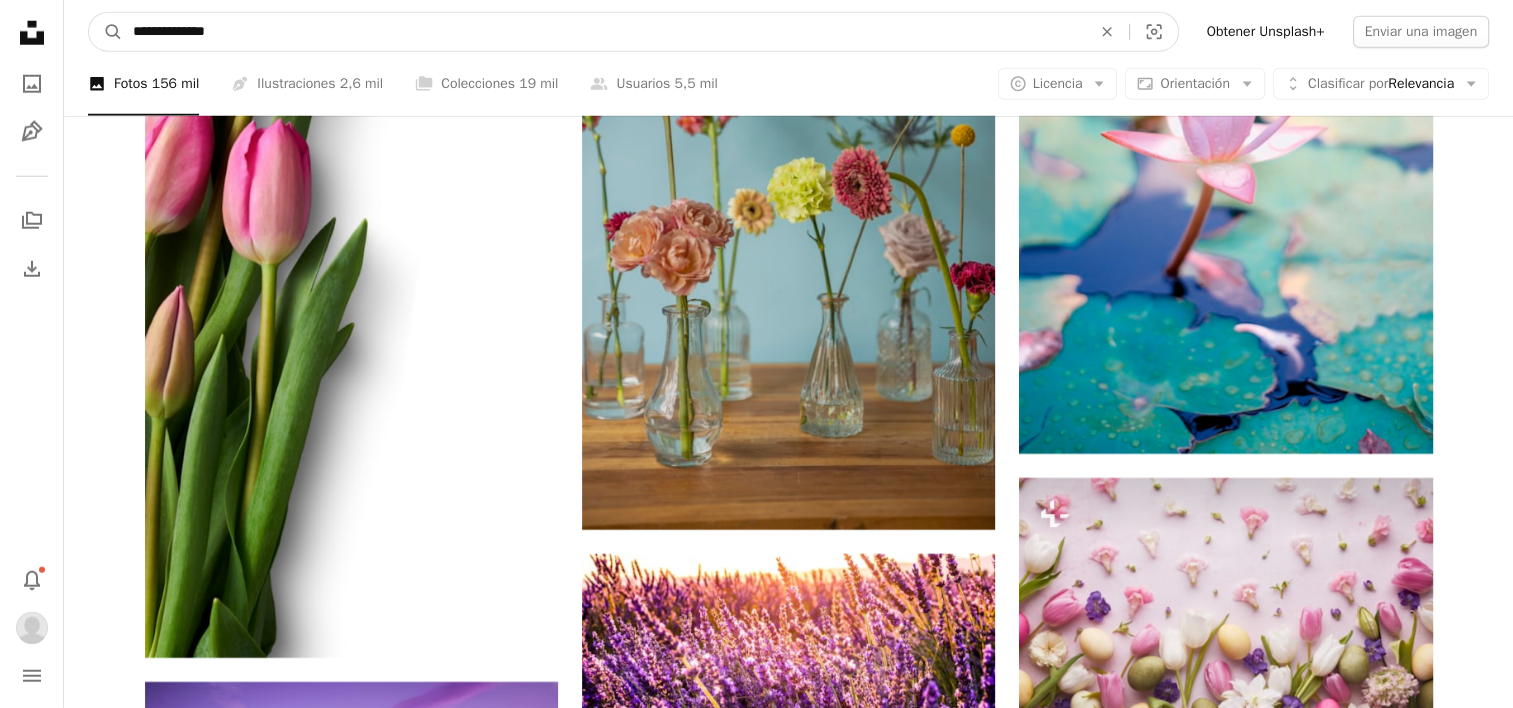 type on "**********" 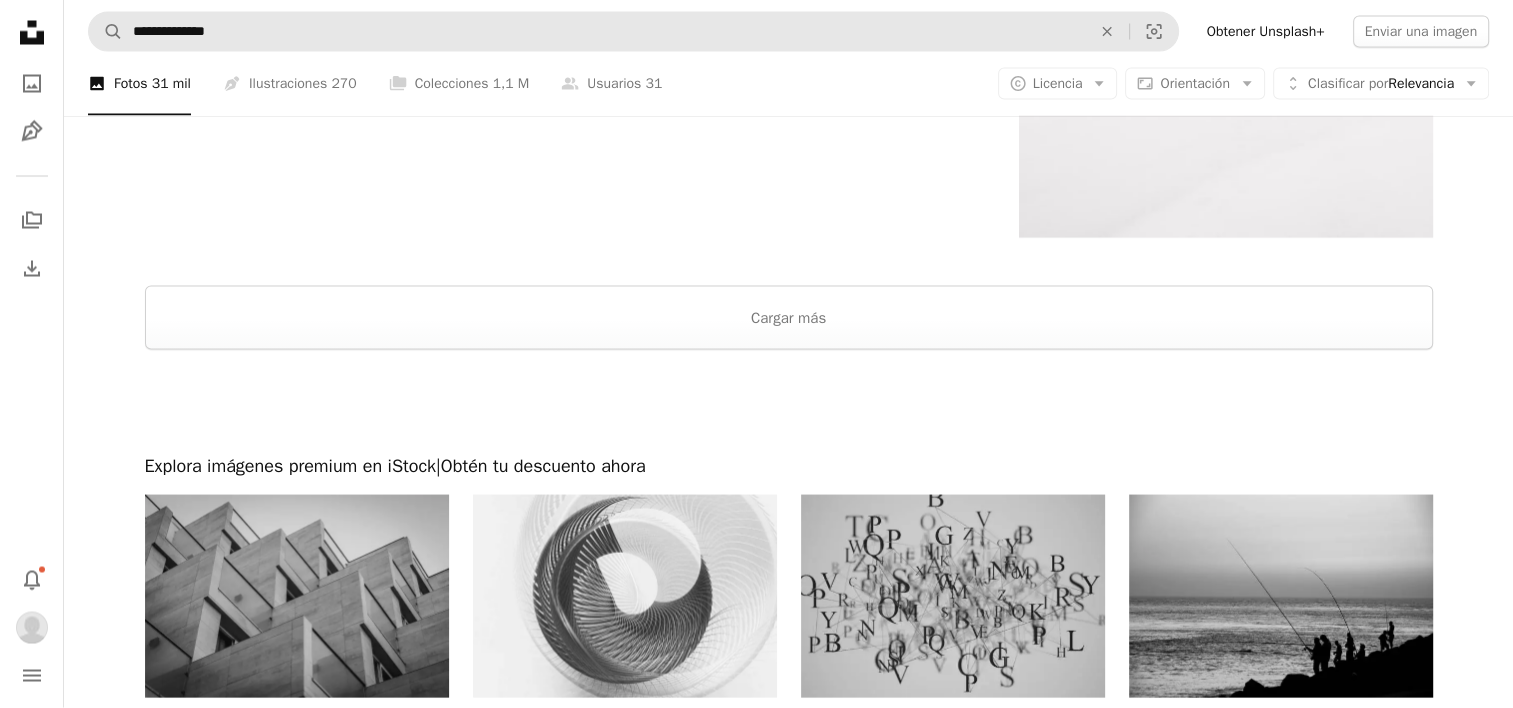 scroll, scrollTop: 3804, scrollLeft: 0, axis: vertical 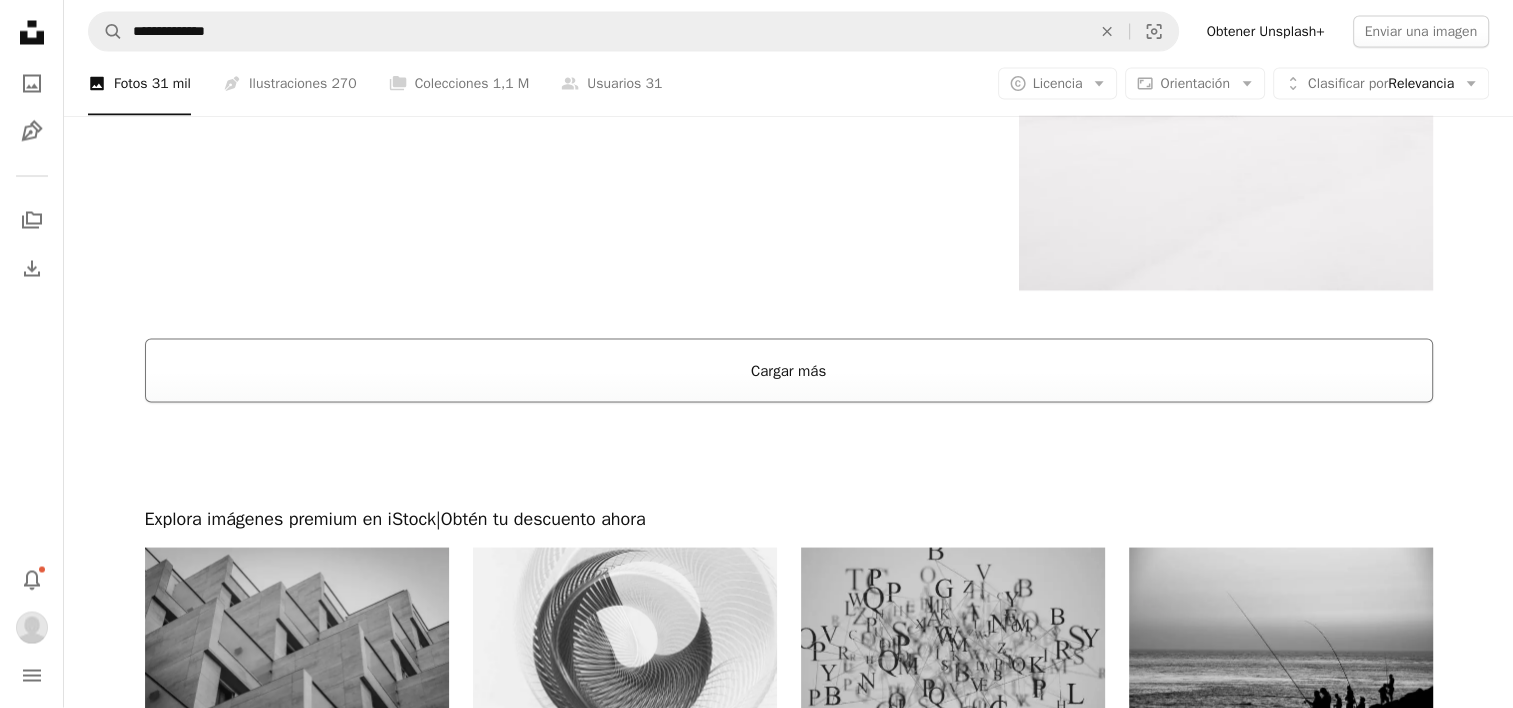 click on "Cargar más" at bounding box center (789, 371) 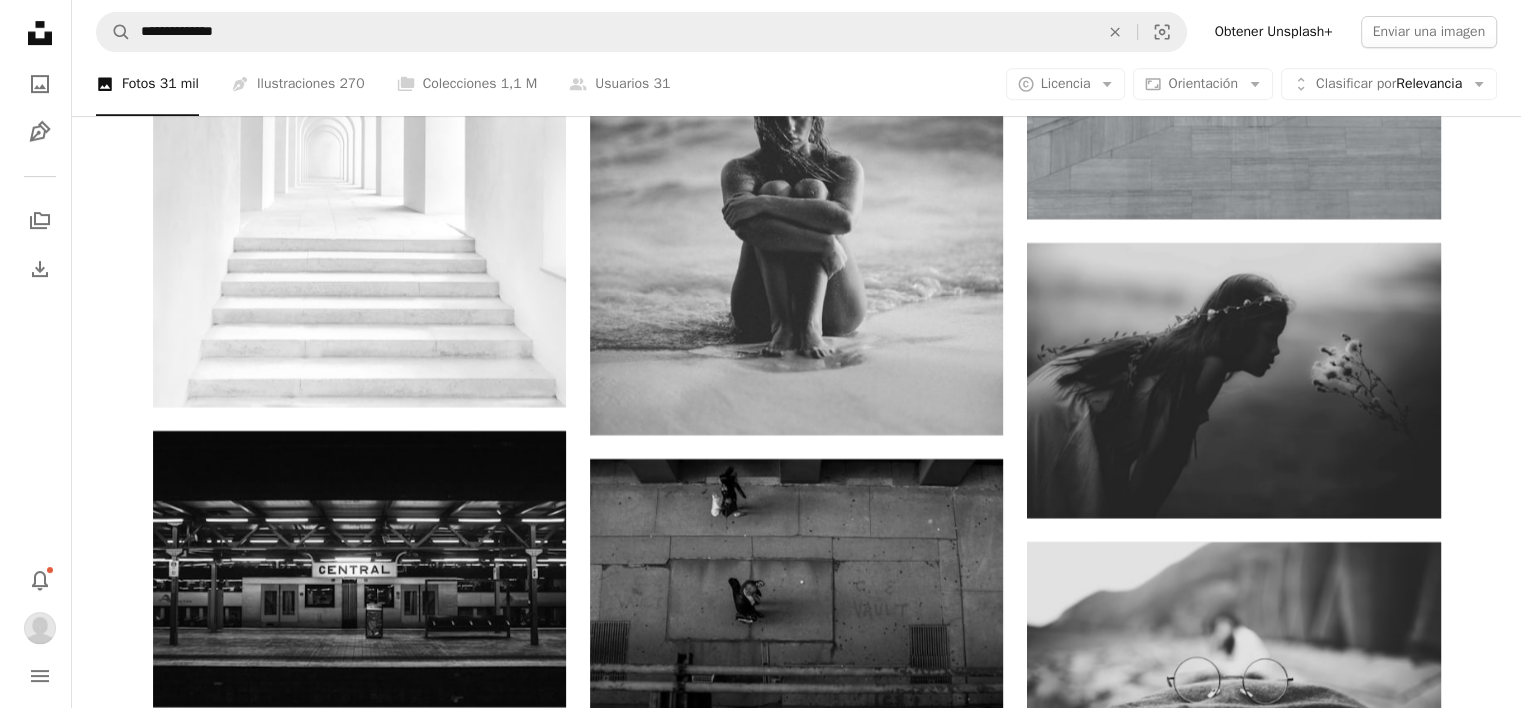 scroll, scrollTop: 15904, scrollLeft: 0, axis: vertical 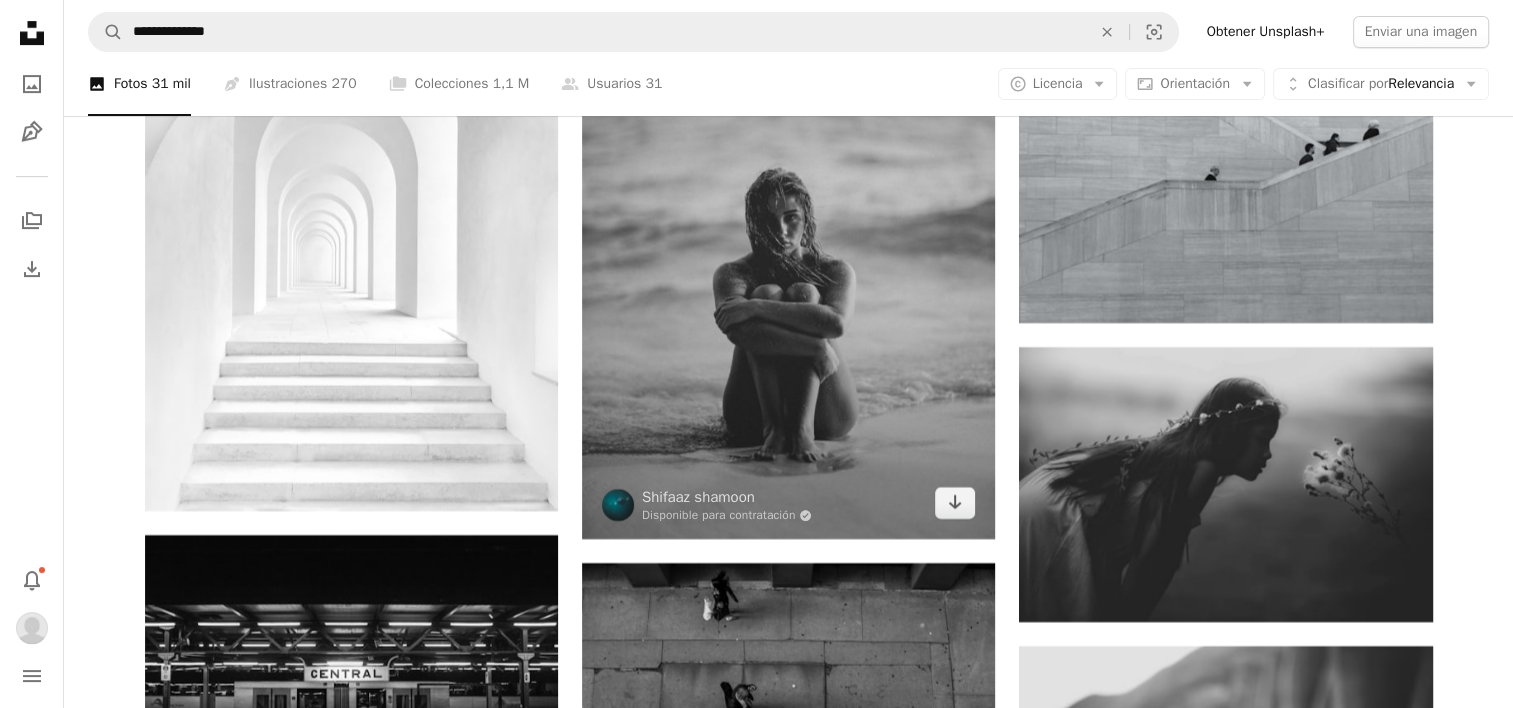 click at bounding box center (788, 229) 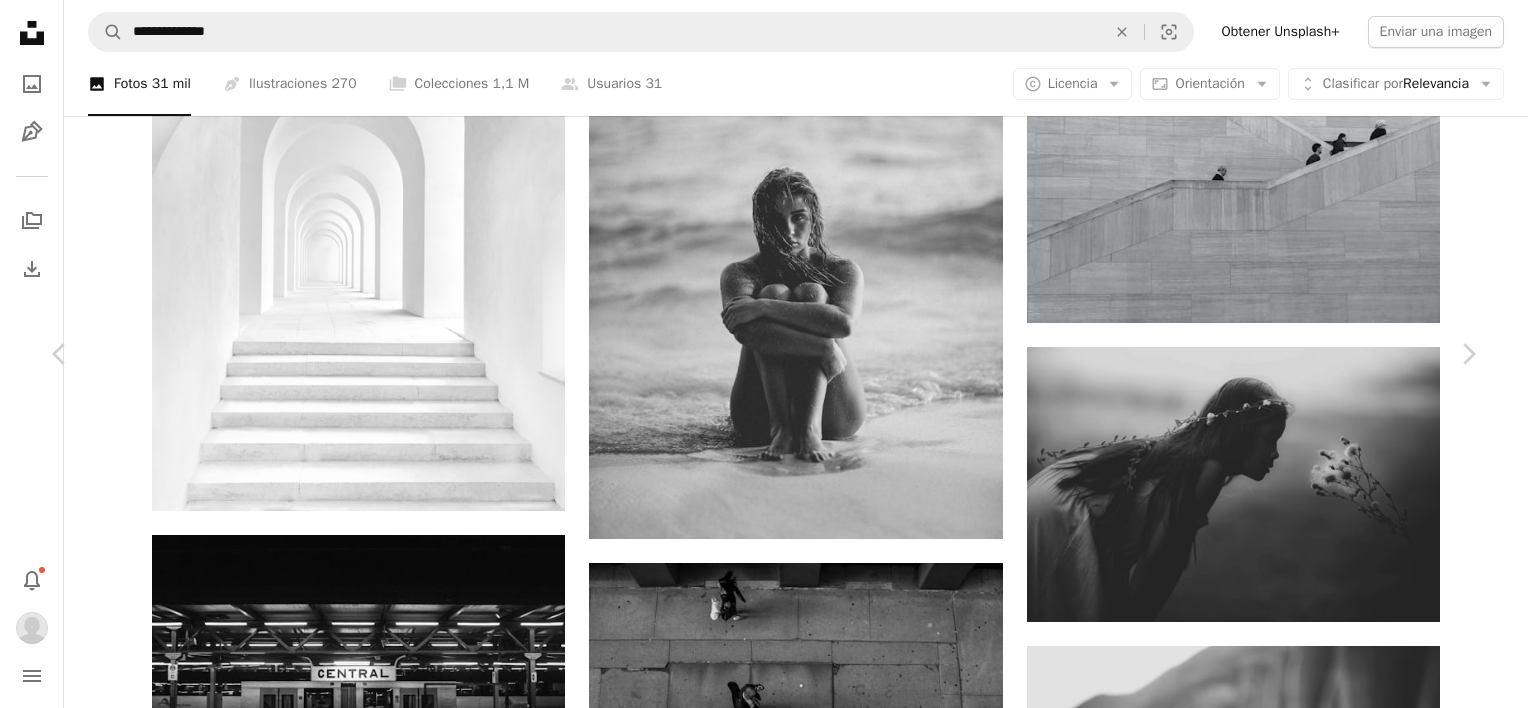 click at bounding box center [756, 4104] 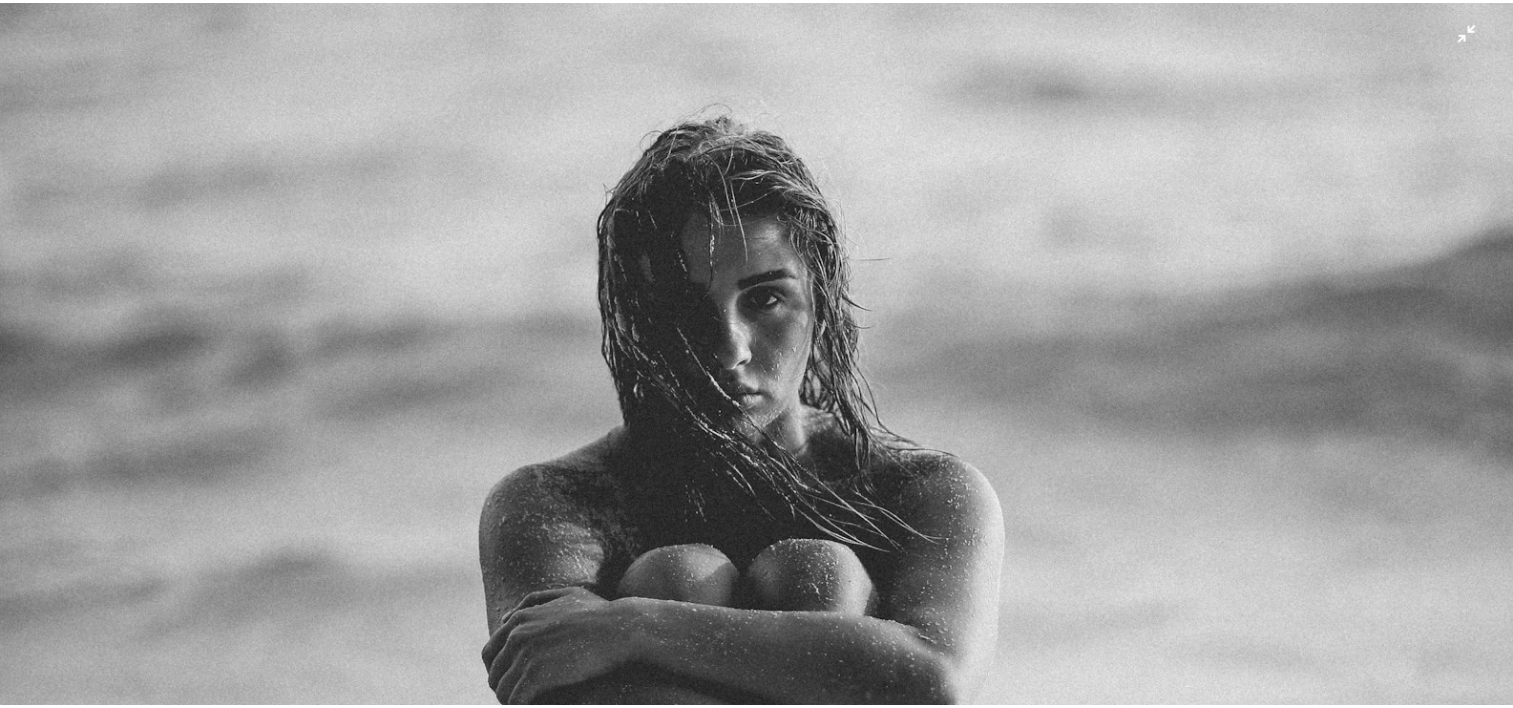 scroll, scrollTop: 770, scrollLeft: 0, axis: vertical 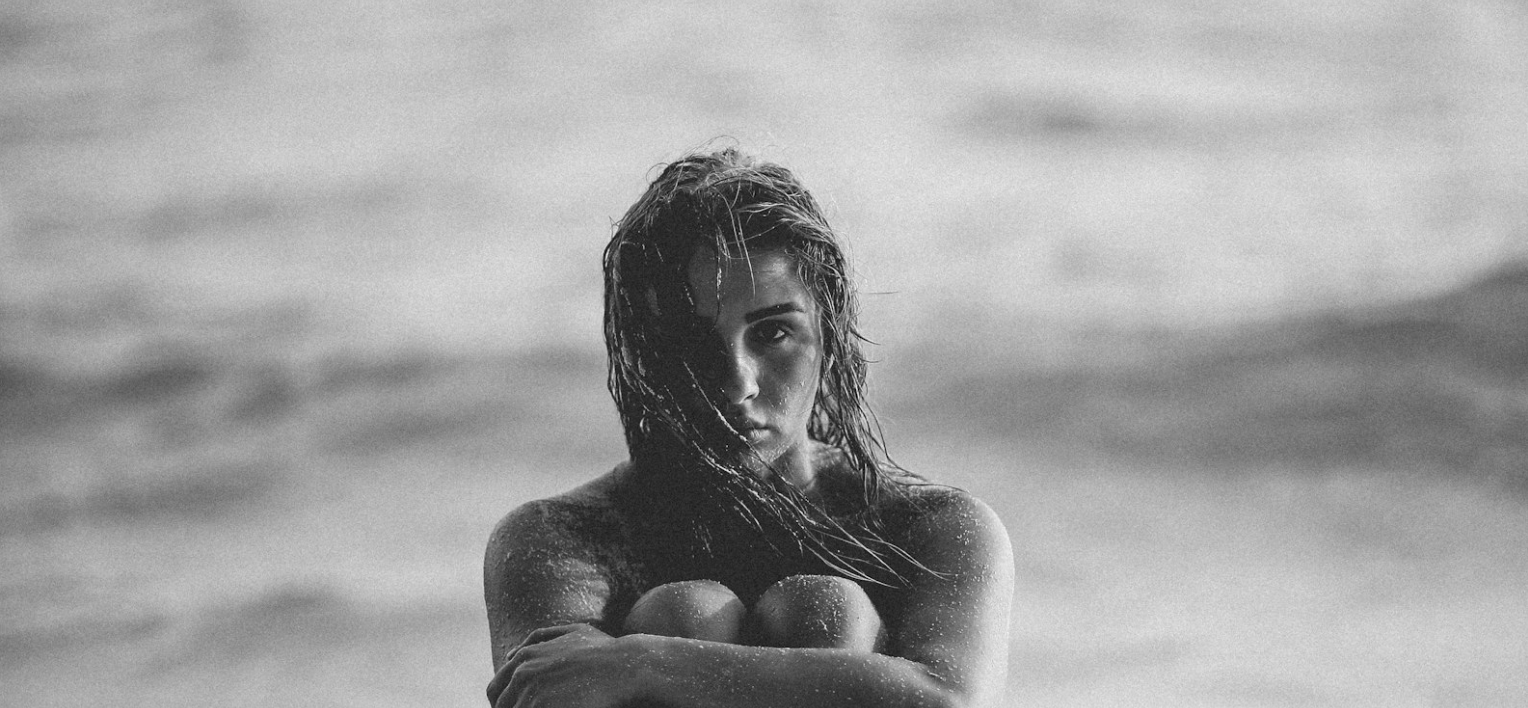 click at bounding box center (764, 376) 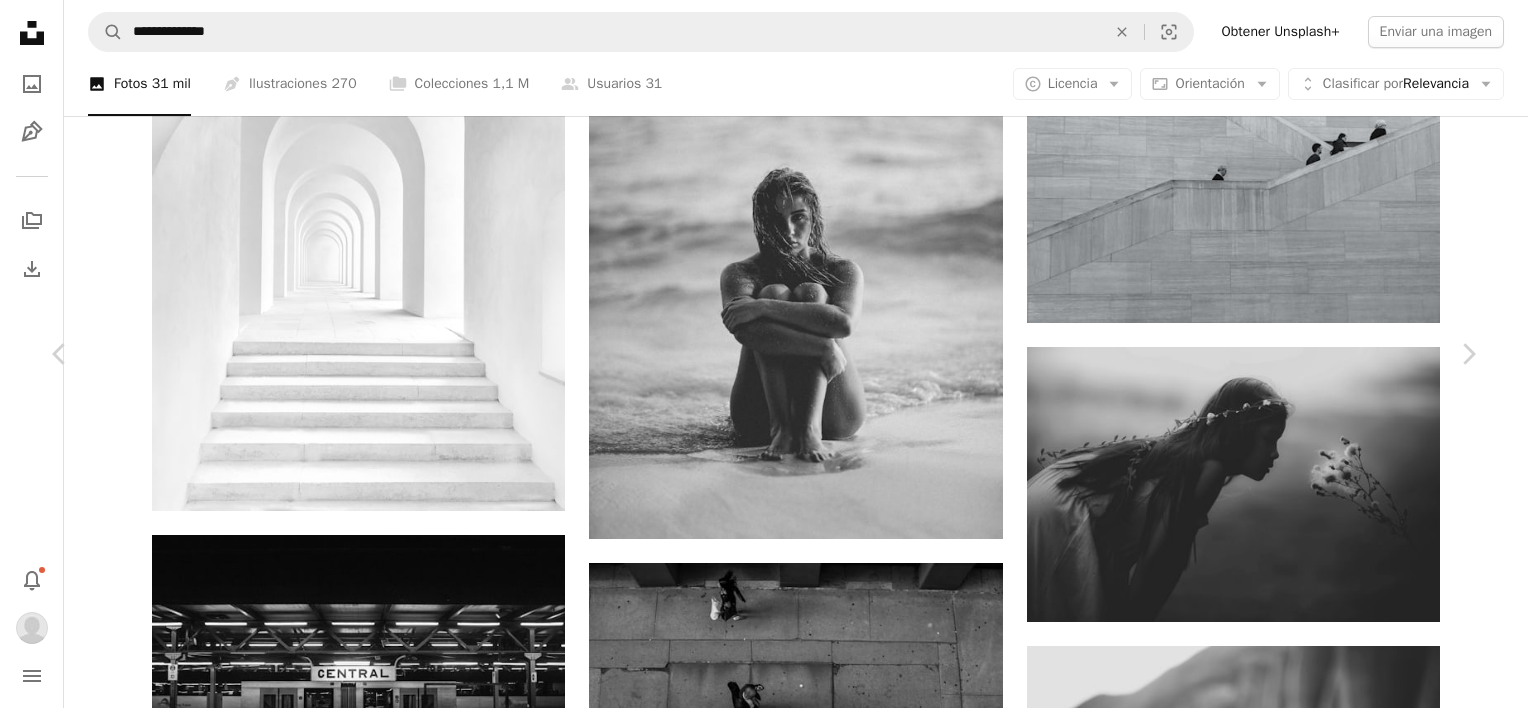 click on "An X shape" at bounding box center [20, 20] 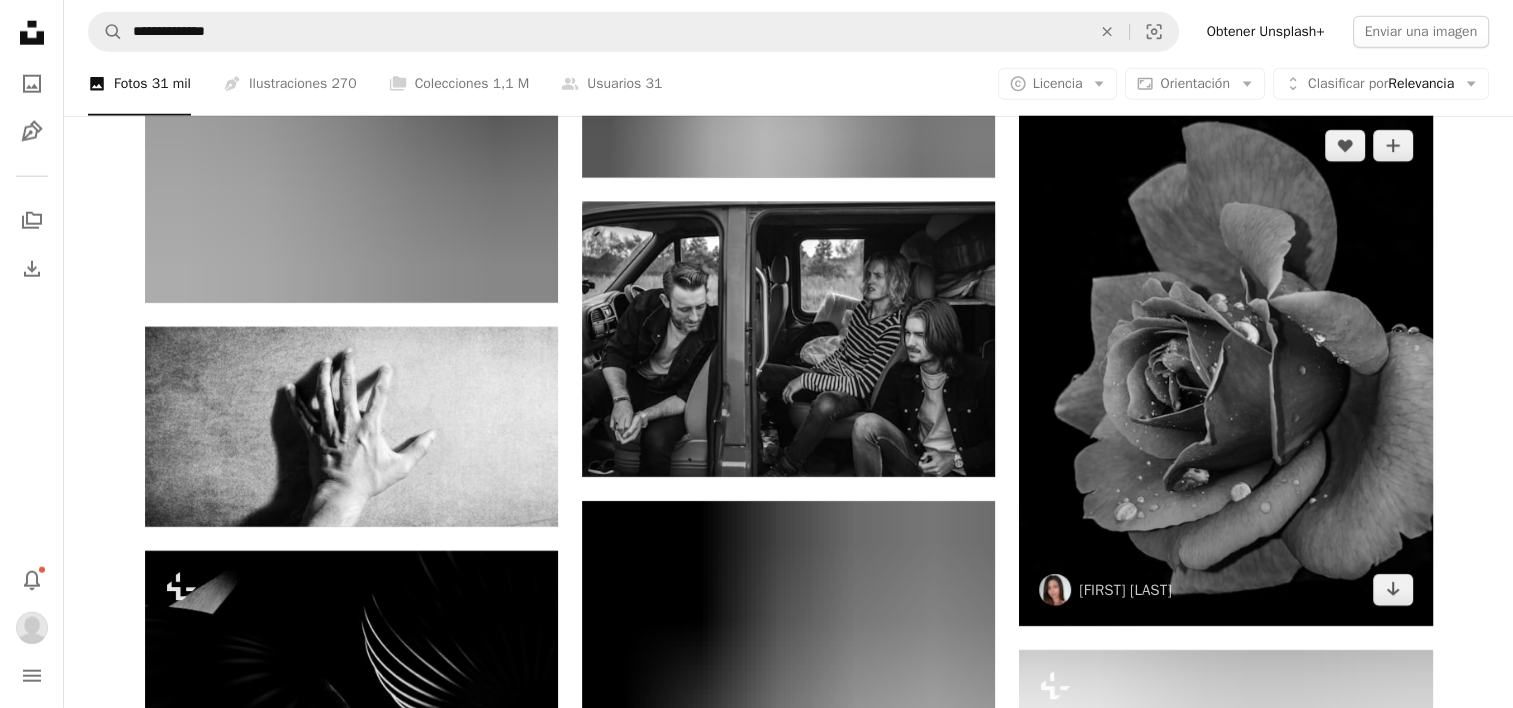 scroll, scrollTop: 43004, scrollLeft: 0, axis: vertical 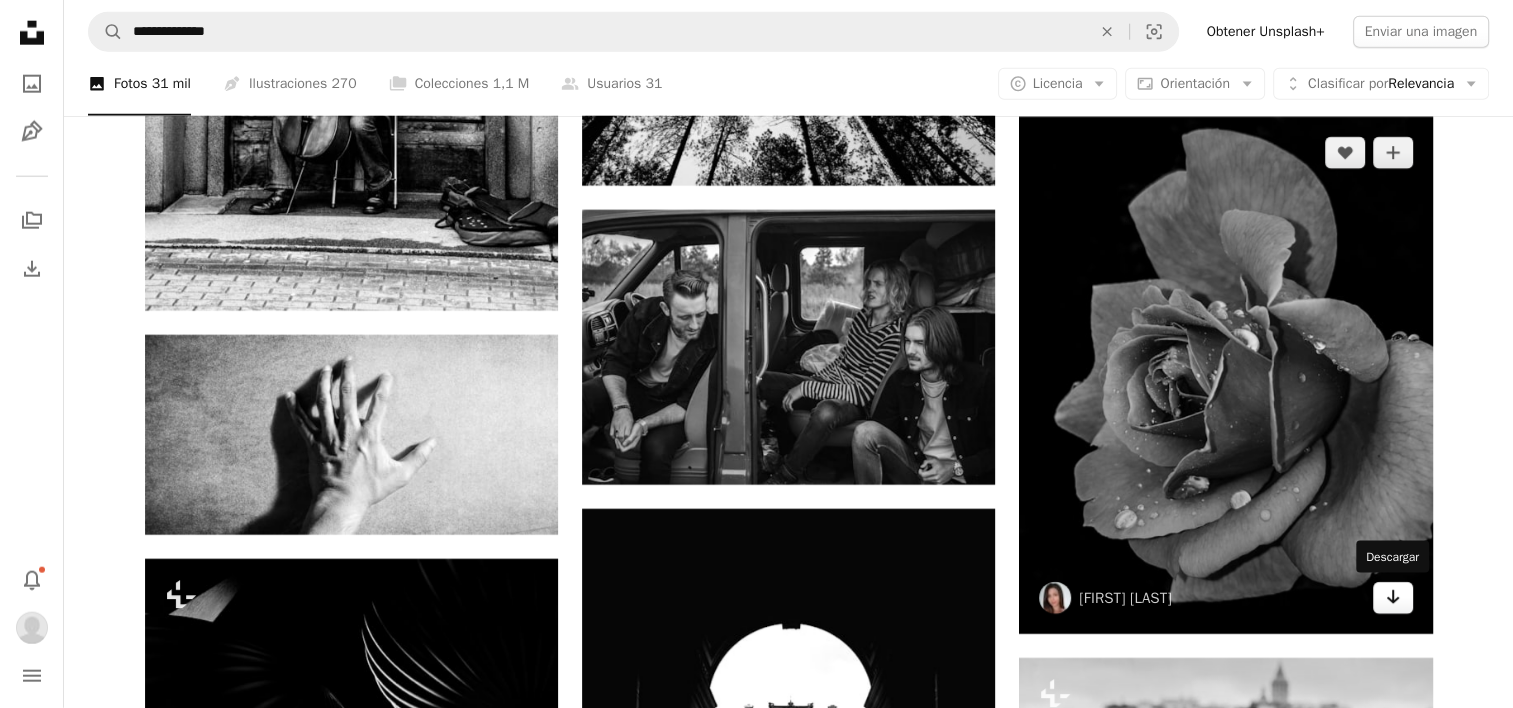 click on "Arrow pointing down" at bounding box center (1393, 598) 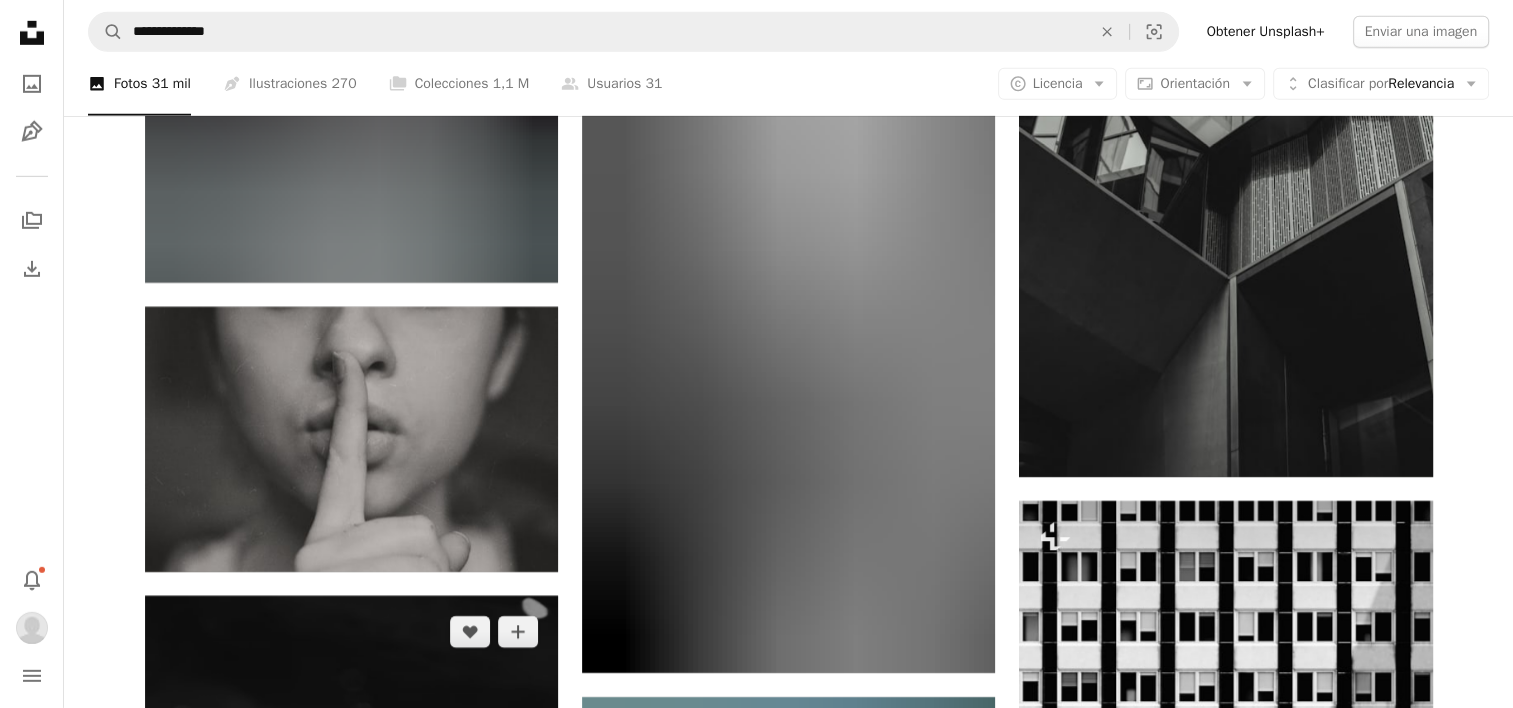 scroll, scrollTop: 44604, scrollLeft: 0, axis: vertical 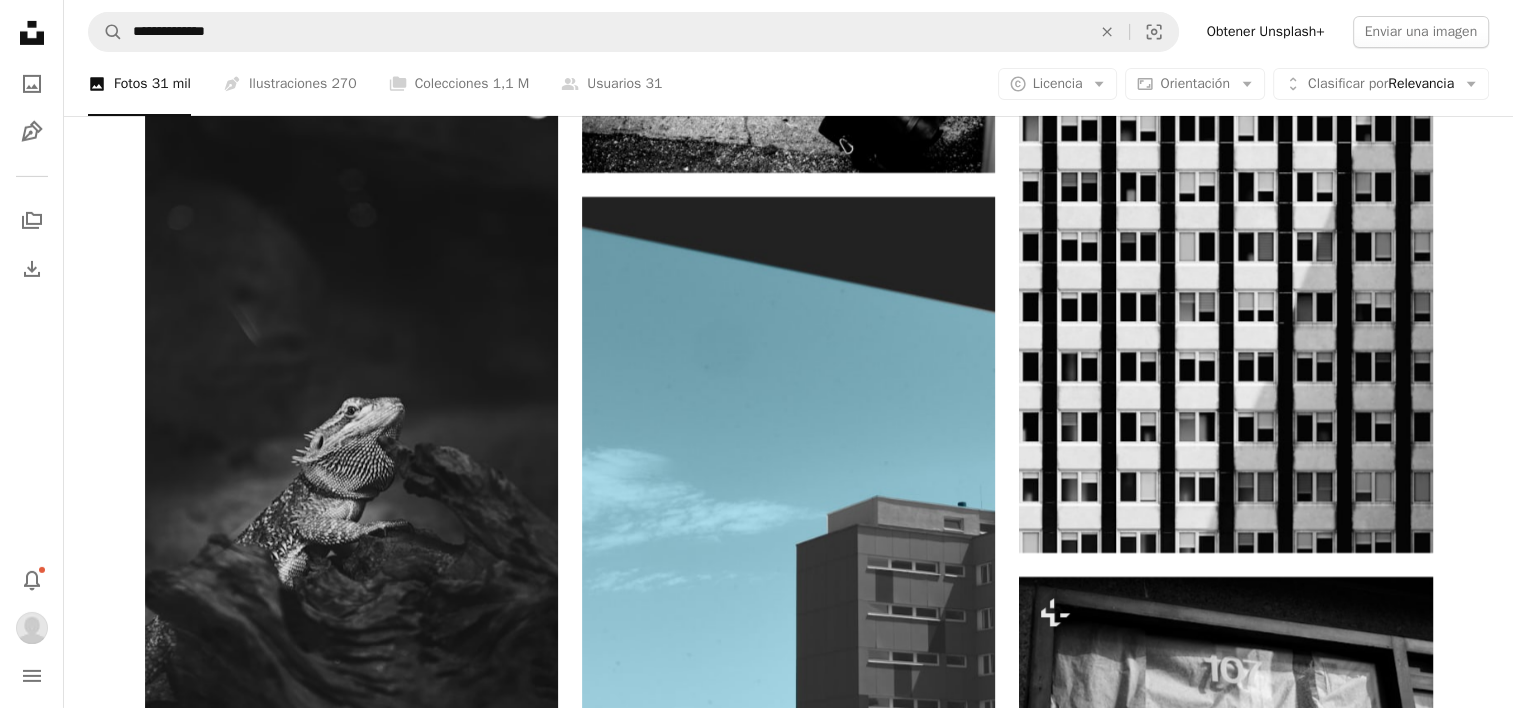 click on "Plus sign for Unsplash+ A heart A plus sign Mike Hindle Para  Unsplash+ A lock   Descargar Plus sign for Unsplash+ A heart A plus sign Tamara Bitter Para  Unsplash+ A lock   Descargar A heart A plus sign David Werbrouck Disponible para contratación A checkmark inside of a circle Arrow pointing down Plus sign for Unsplash+ A heart A plus sign Eduardo Ramos Para  Unsplash+ A lock   Descargar Plus sign for Unsplash+ A heart A plus sign Eduardo Ramos Para  Unsplash+ A lock   Descargar A heart A plus sign Jonathan Pease Arrow pointing down A heart A plus sign Wadi Lissa Arrow pointing down A heart A plus sign Yağız Basgıcılar Arrow pointing down A heart A plus sign Kunj Parekh Disponible para contratación A checkmark inside of a circle Arrow pointing down A heart A plus sign Alexander Krivitskiy Disponible para contratación A checkmark inside of a circle Arrow pointing down A website makes it real. Start A Free Trial A heart A plus sign Luke Braswell Disponible para contratación Arrow pointing down A heart" at bounding box center [789, -19723] 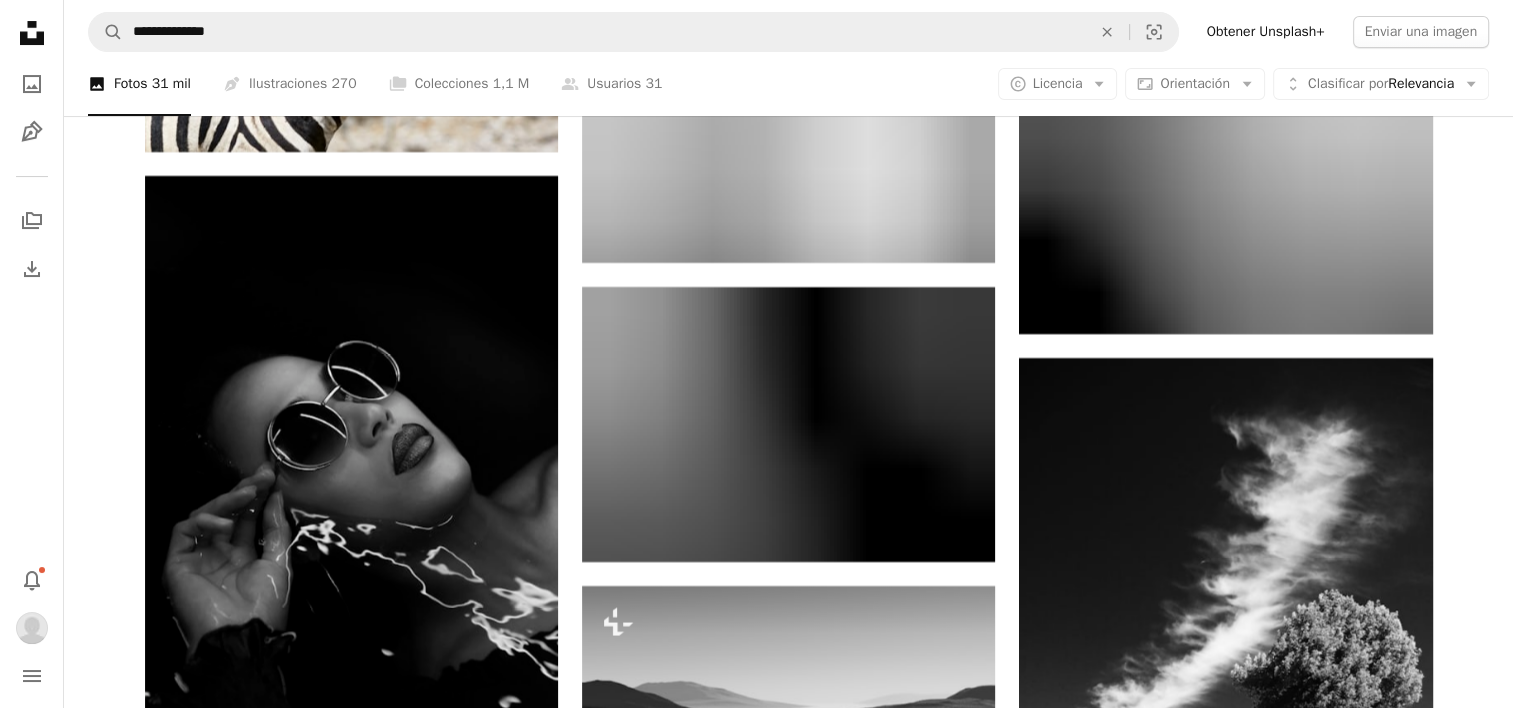 scroll, scrollTop: 45804, scrollLeft: 0, axis: vertical 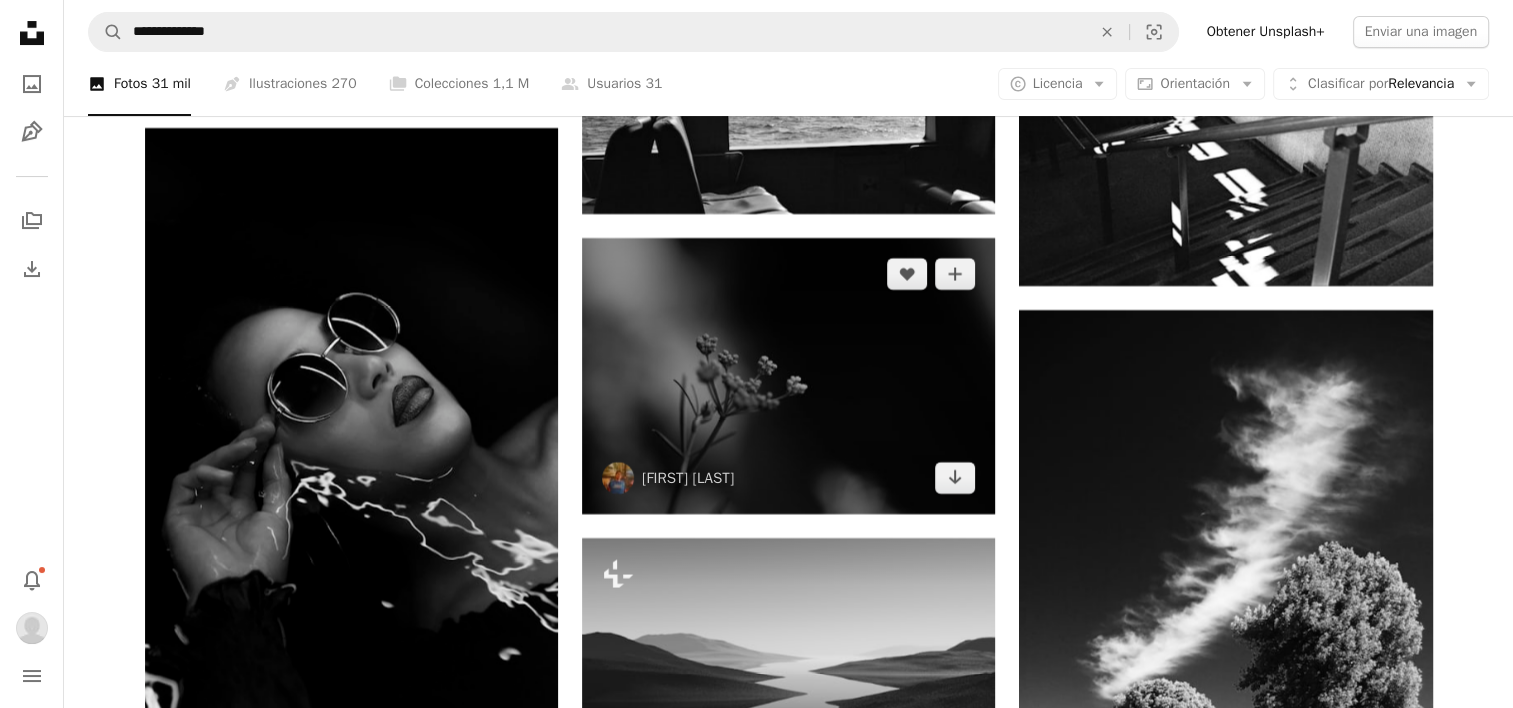drag, startPoint x: 950, startPoint y: 477, endPoint x: 805, endPoint y: 456, distance: 146.5128 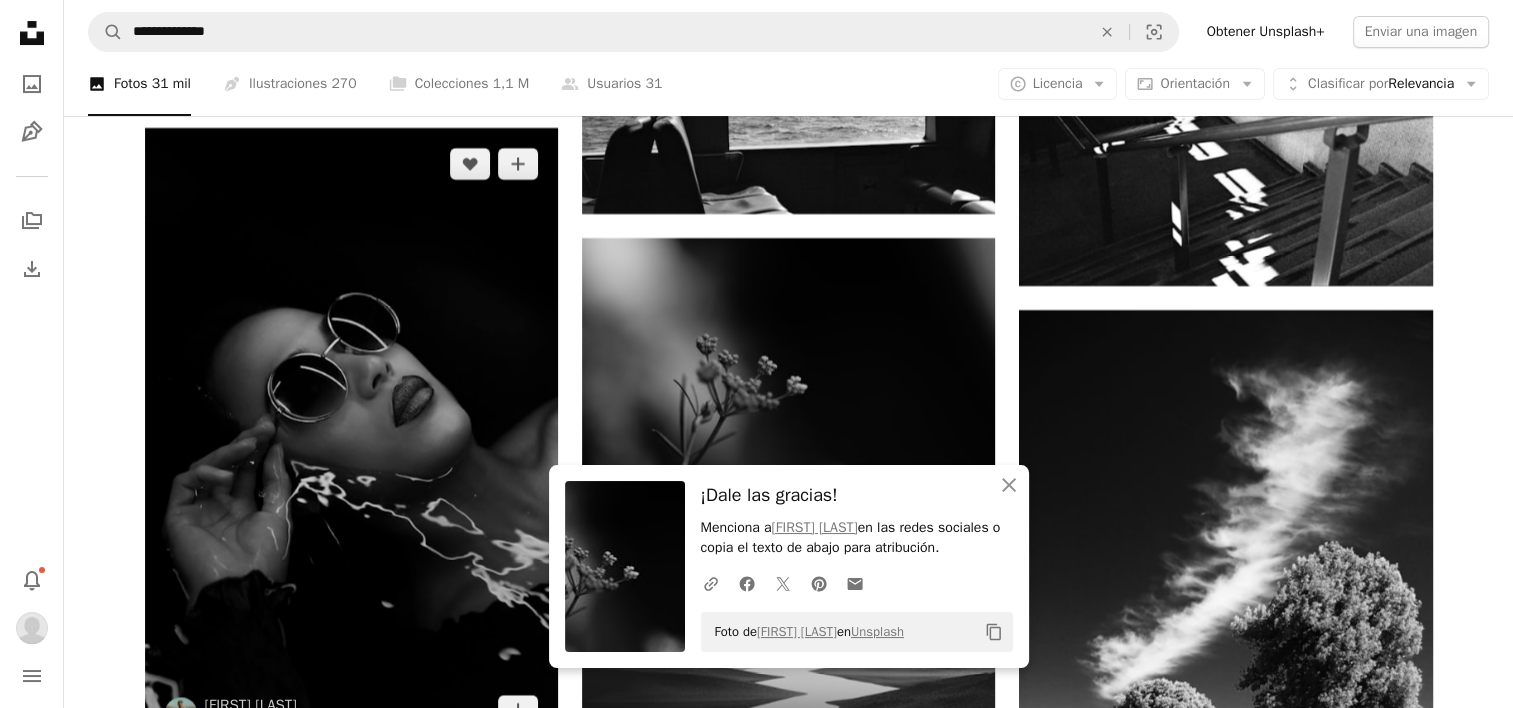 drag, startPoint x: 96, startPoint y: 191, endPoint x: 144, endPoint y: 177, distance: 50 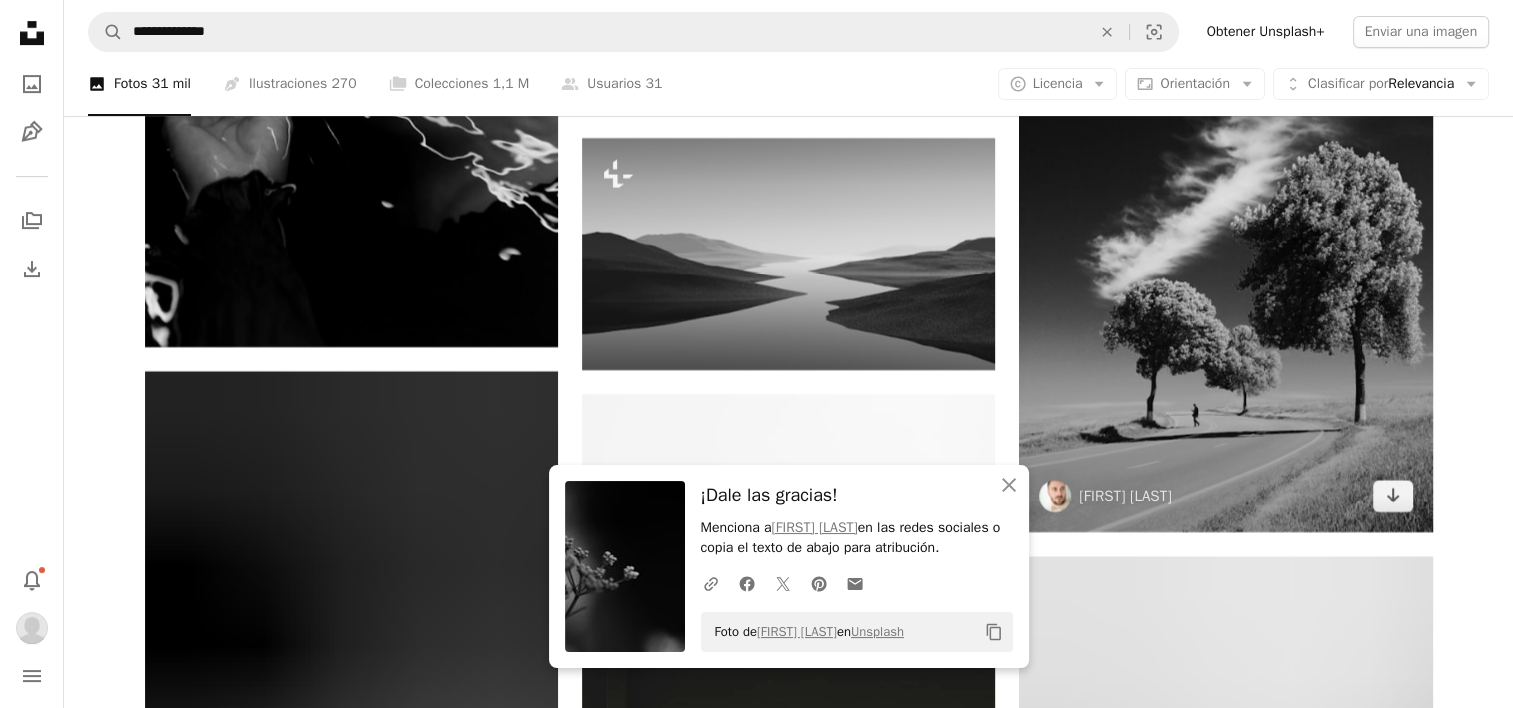 scroll, scrollTop: 46504, scrollLeft: 0, axis: vertical 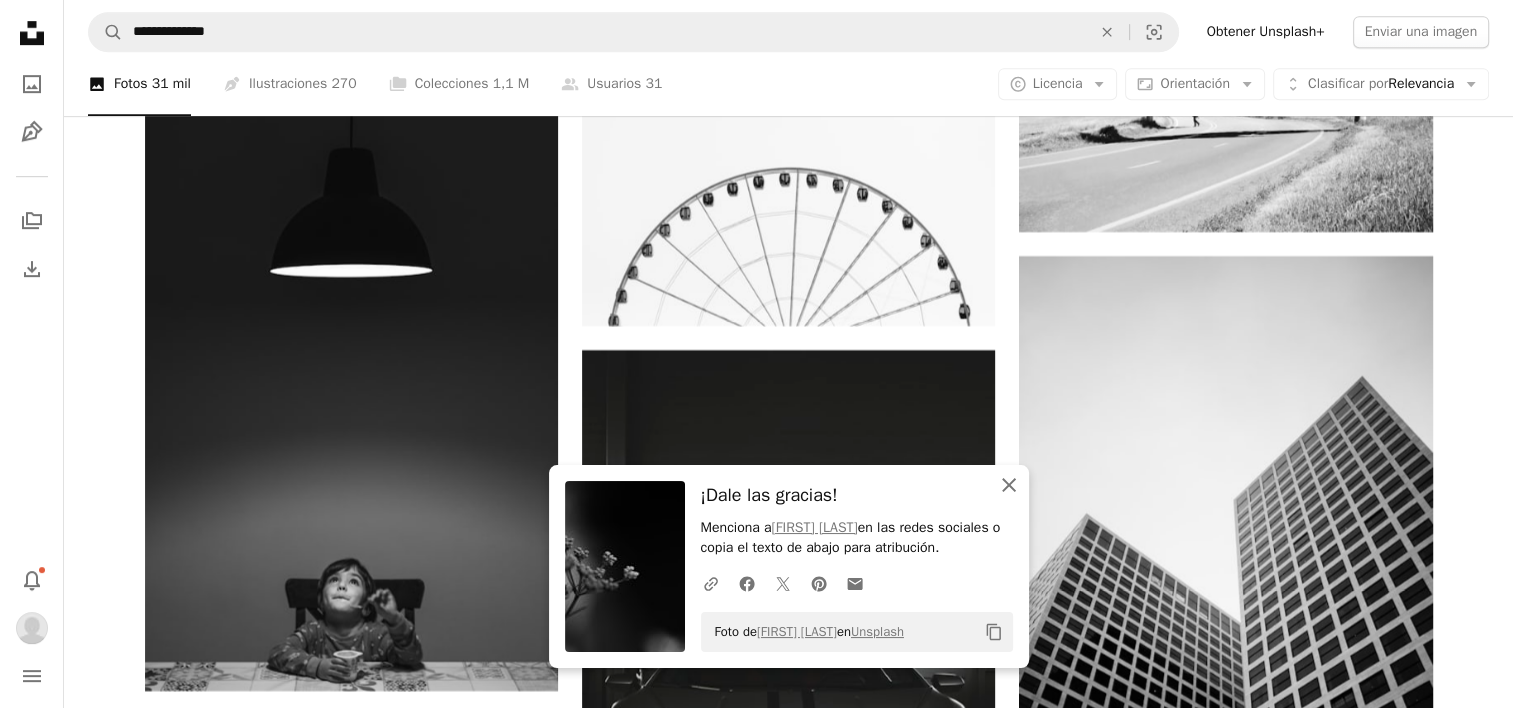 click on "An X shape" 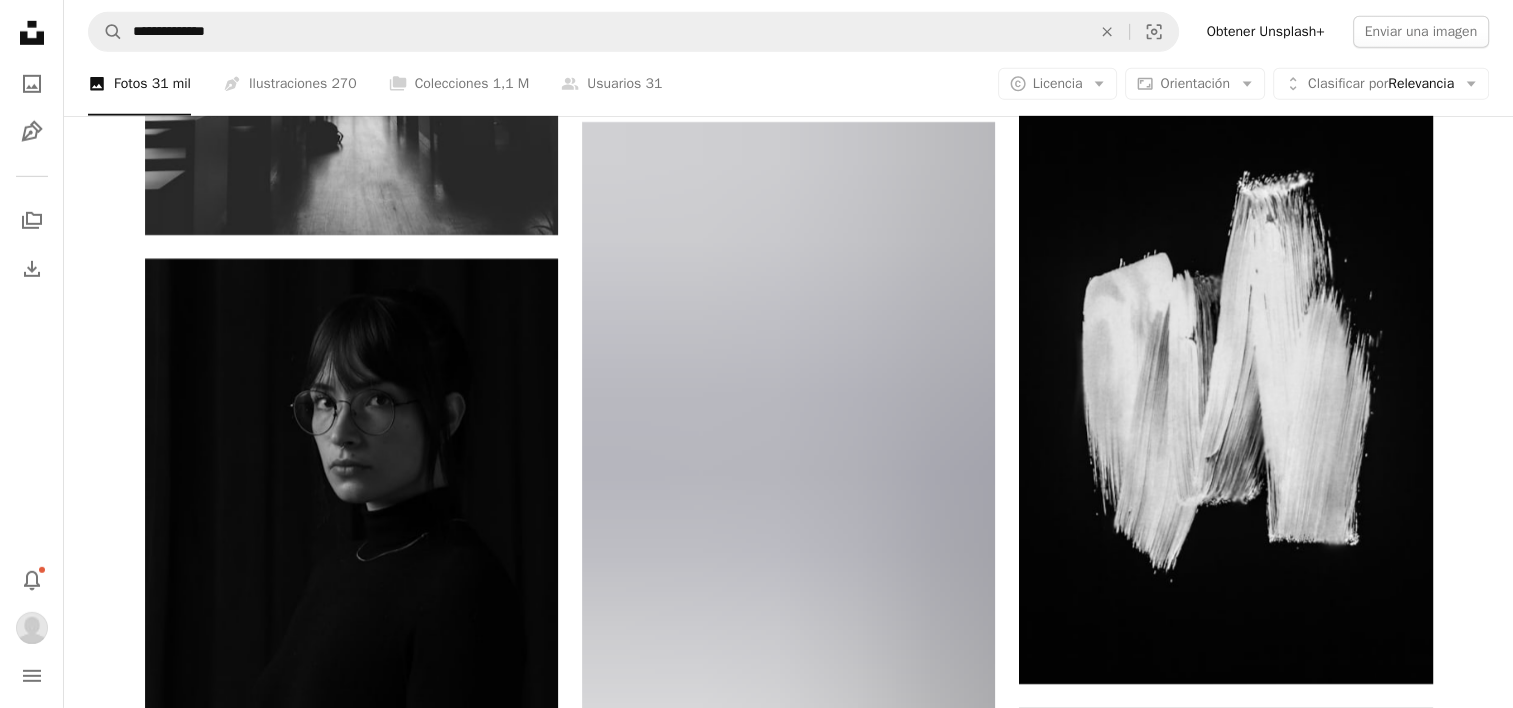 scroll, scrollTop: 66804, scrollLeft: 0, axis: vertical 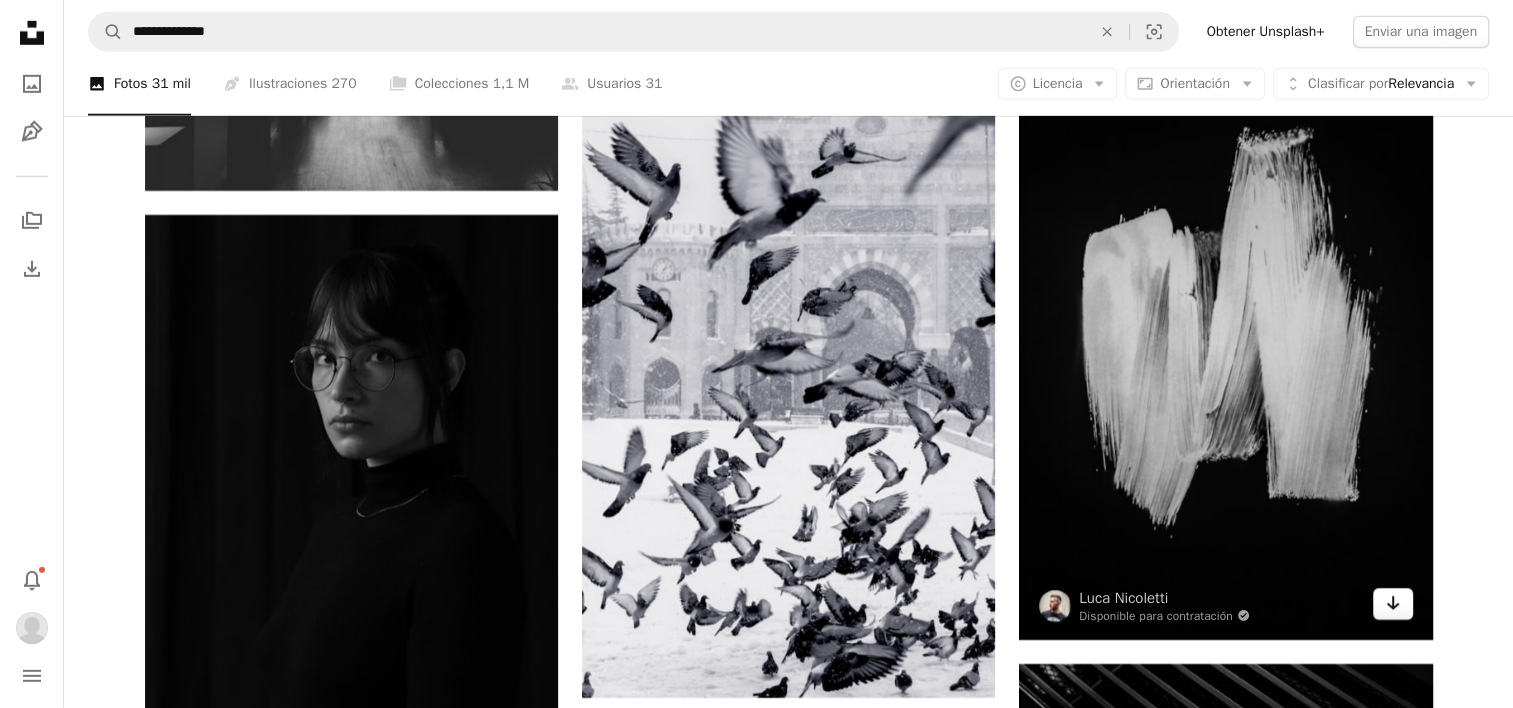 click on "Arrow pointing down" at bounding box center [1393, 604] 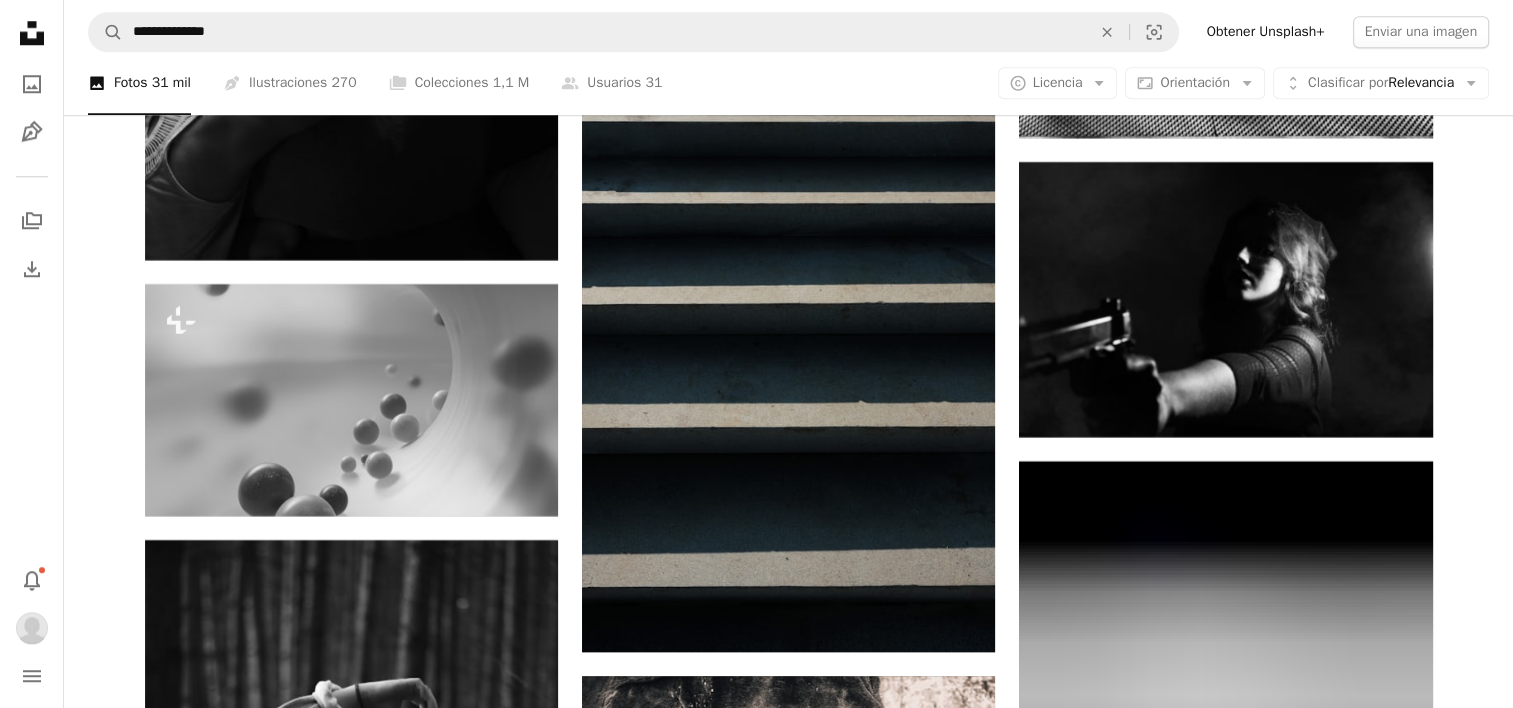 scroll, scrollTop: 69904, scrollLeft: 0, axis: vertical 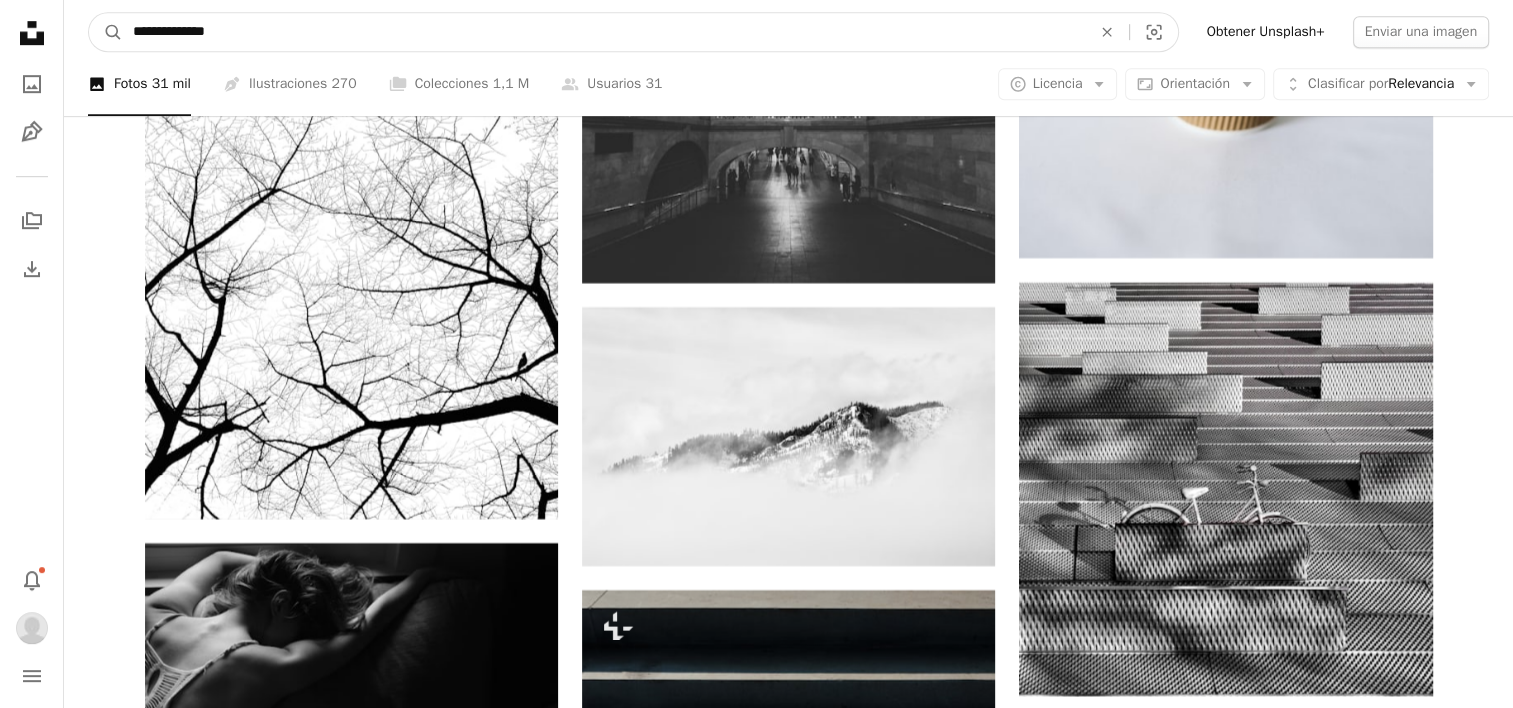 drag, startPoint x: 273, startPoint y: 29, endPoint x: 26, endPoint y: 9, distance: 247.8084 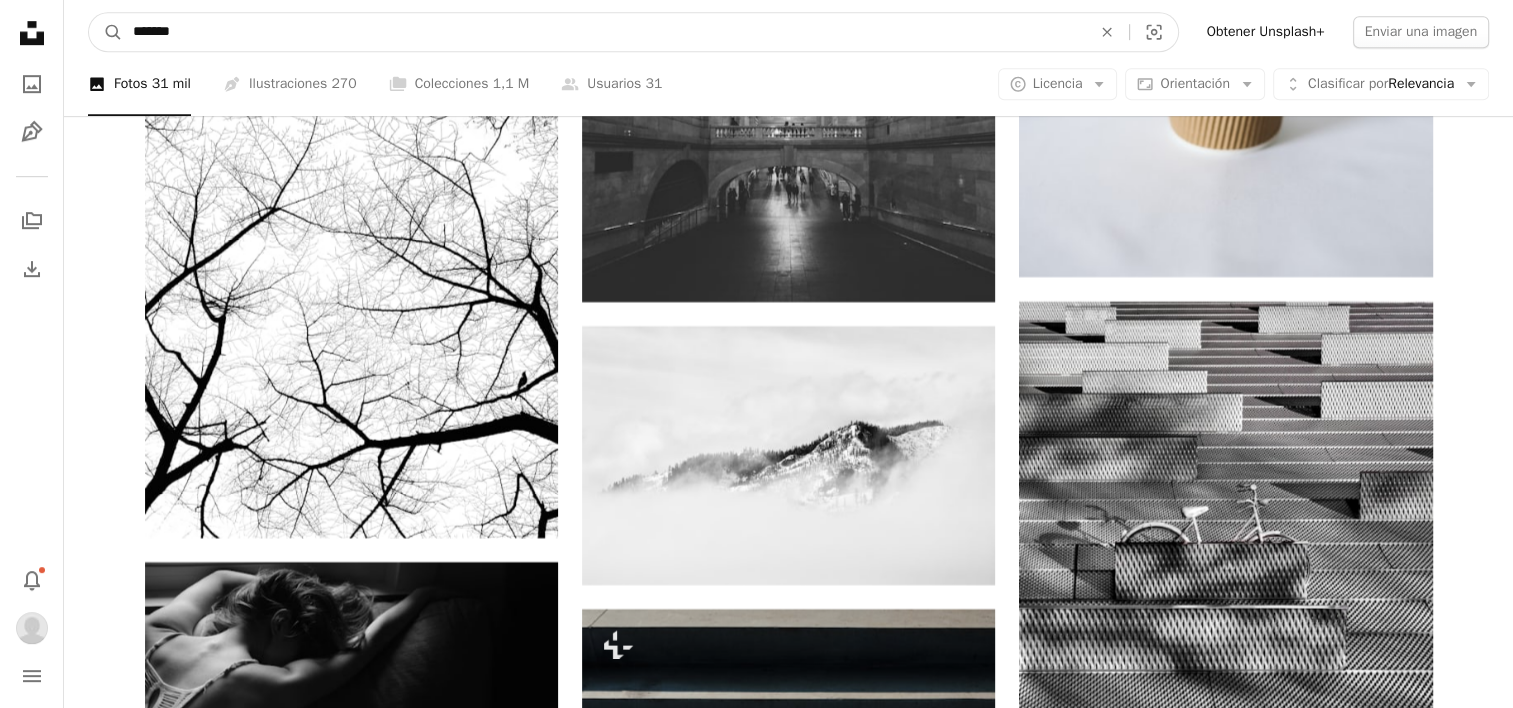 type on "********" 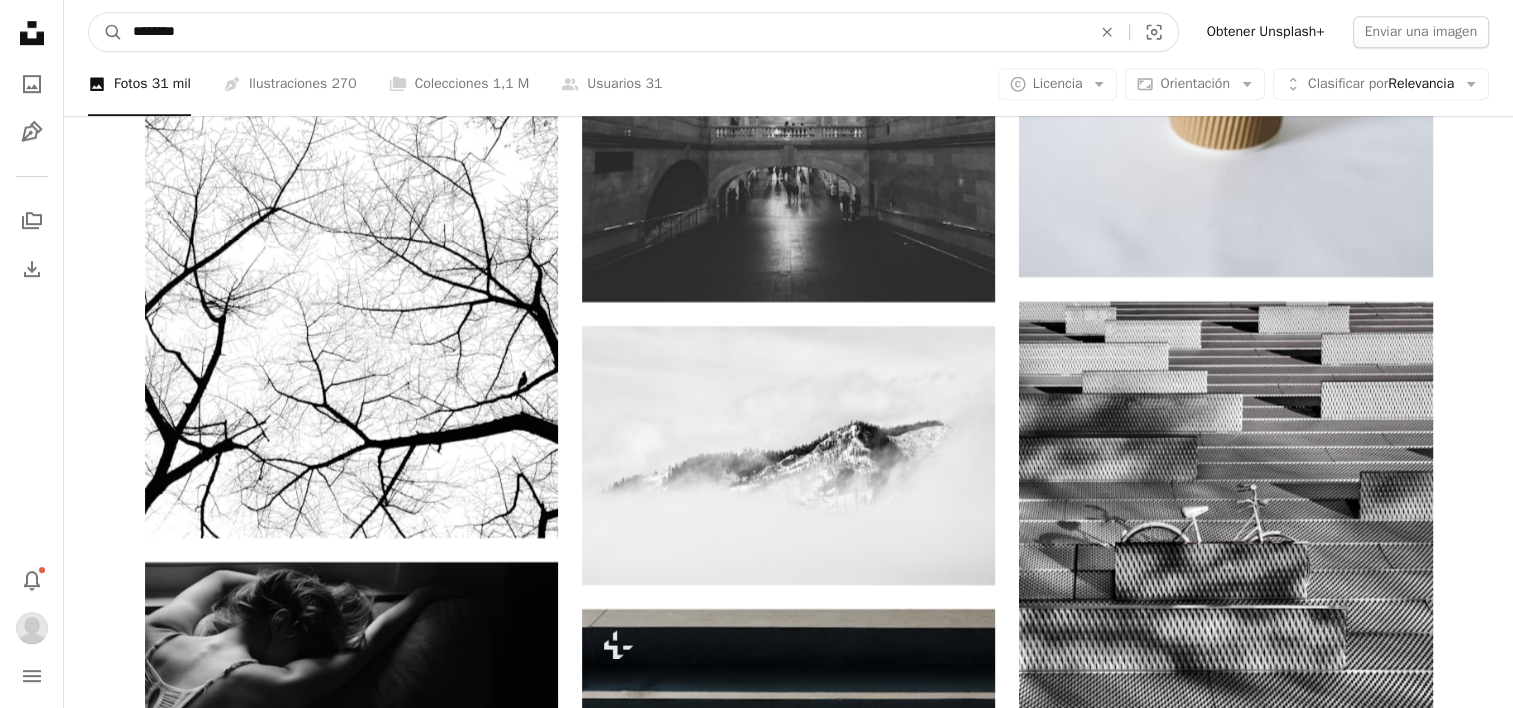 click on "A magnifying glass" at bounding box center [106, 32] 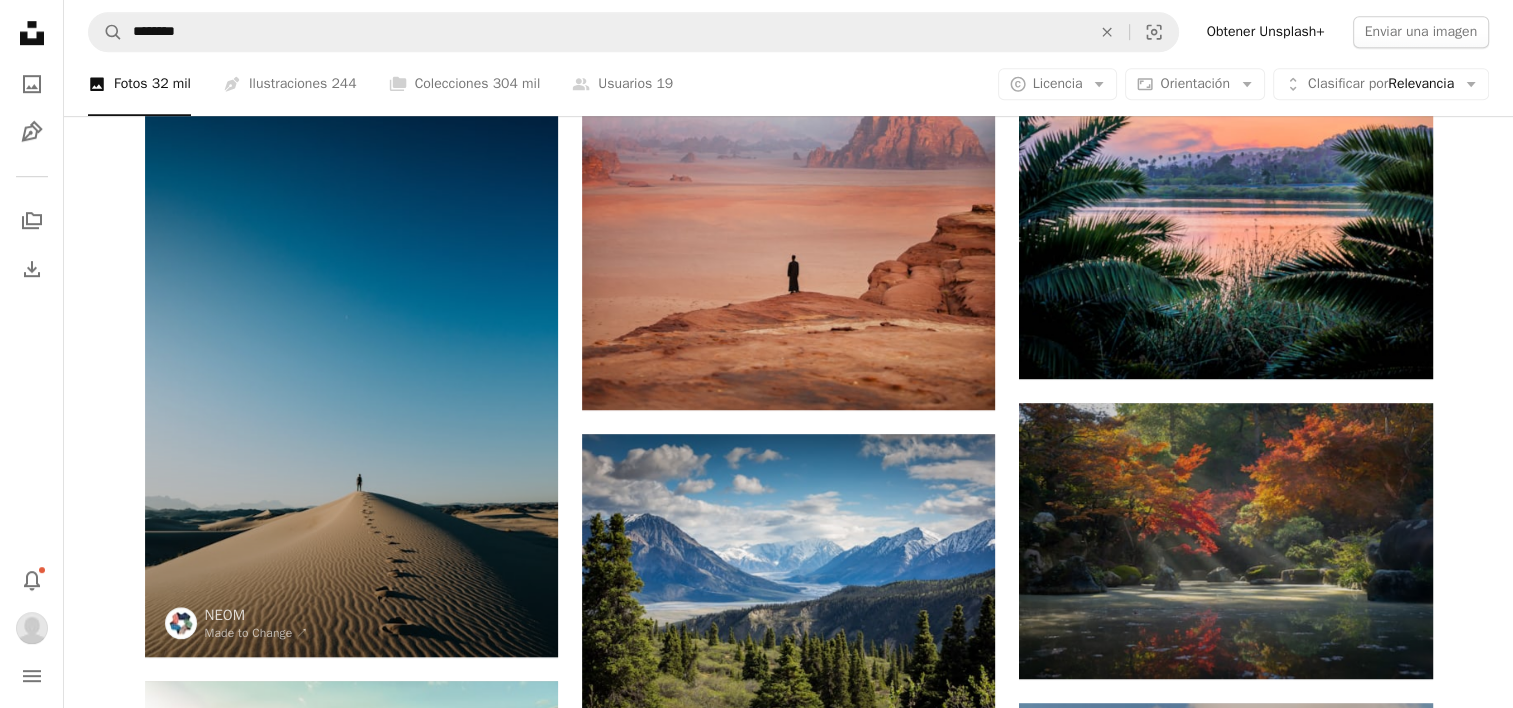 scroll, scrollTop: 1400, scrollLeft: 0, axis: vertical 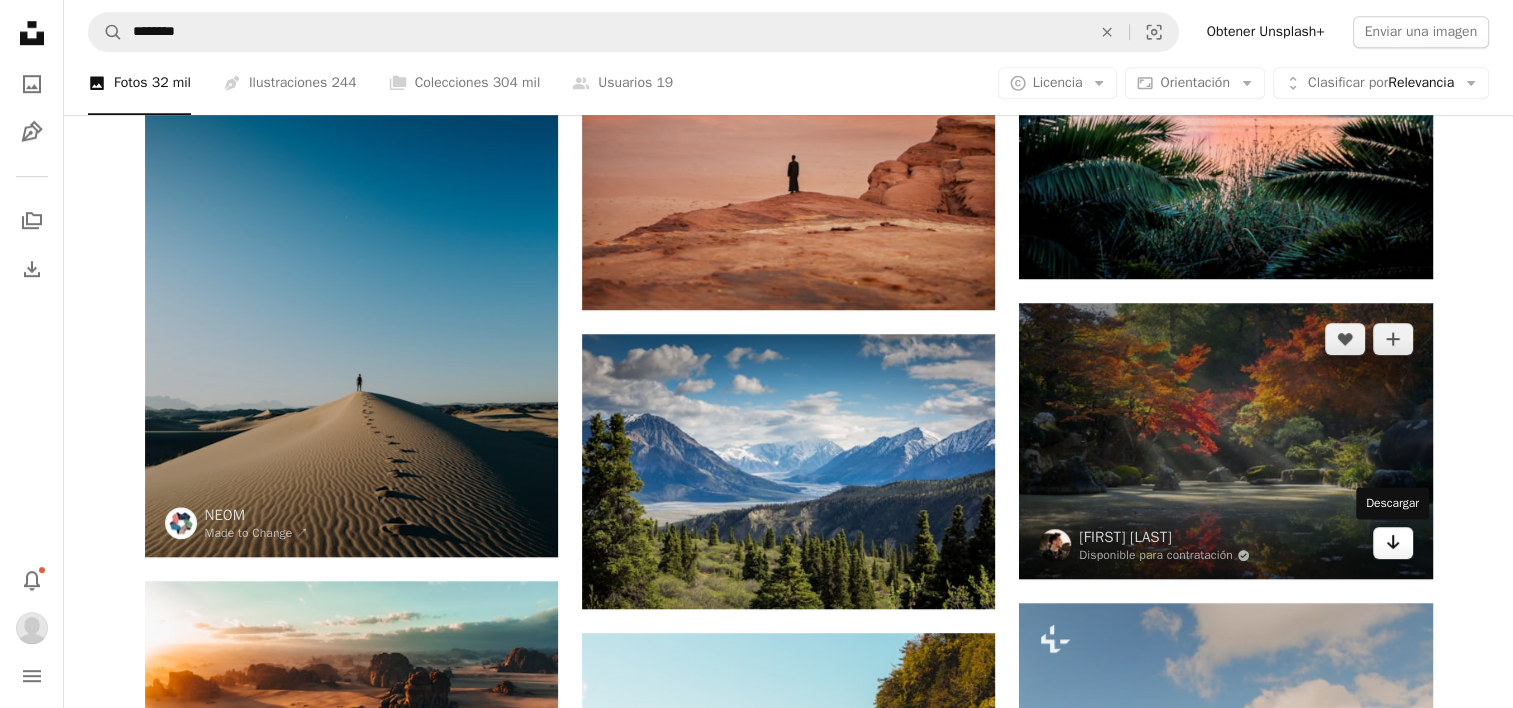 click on "Arrow pointing down" 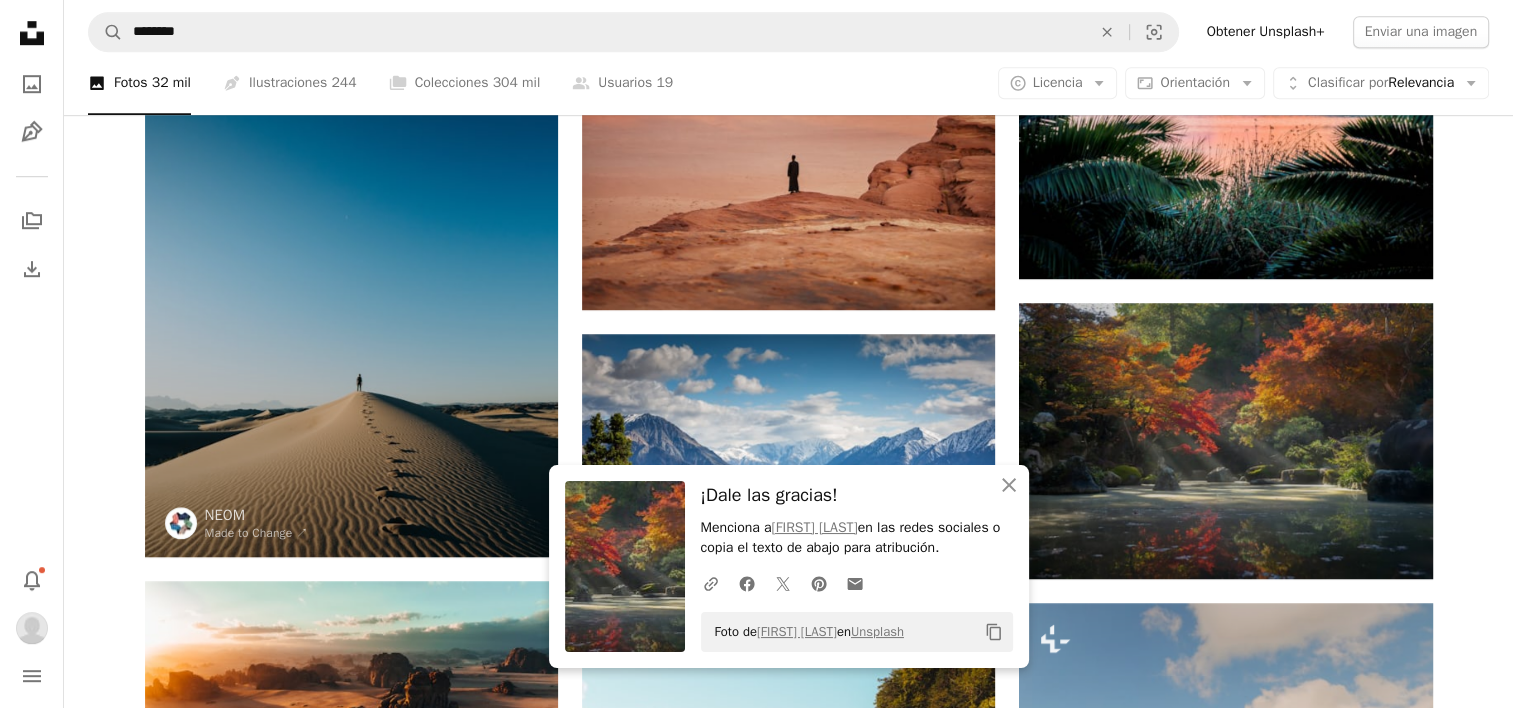 click on "Promocionado A heart A plus sign NEOM Made to Change ↗ Arrow pointing down Plus sign for Unsplash+ A heart A plus sign Ales Krivec Para Unsplash+ A lock Descargar Promocionado A heart A plus sign NEOM Made to Change ↗ Arrow pointing down A heart A plus sign NEOM Arrow pointing down A heart A plus sign Salmen Bejaoui Disponible para contratación A checkmark inside of a circle Arrow pointing down A heart A plus sign Simon Berger Disponible para contratación A checkmark inside of a circle Arrow pointing down A heart A plus sign Diego Jimenez Disponible para contratación A checkmark inside of a circle Arrow pointing down Plus sign for Unsplash+ A heart A plus sign Ales Krivec Para Unsplash+ A lock Descargar A heart A plus sign Johann Siemens Arrow pointing down A heart A plus sign NEOM Arrow pointing down A heart A plus sign Kalen Emsley Disponible para contratación A checkmark inside of a circle Arrow pointing down A heart A plus sign Jairph Arrow pointing down A heart A plus sign A heart Para" at bounding box center (788, 782) 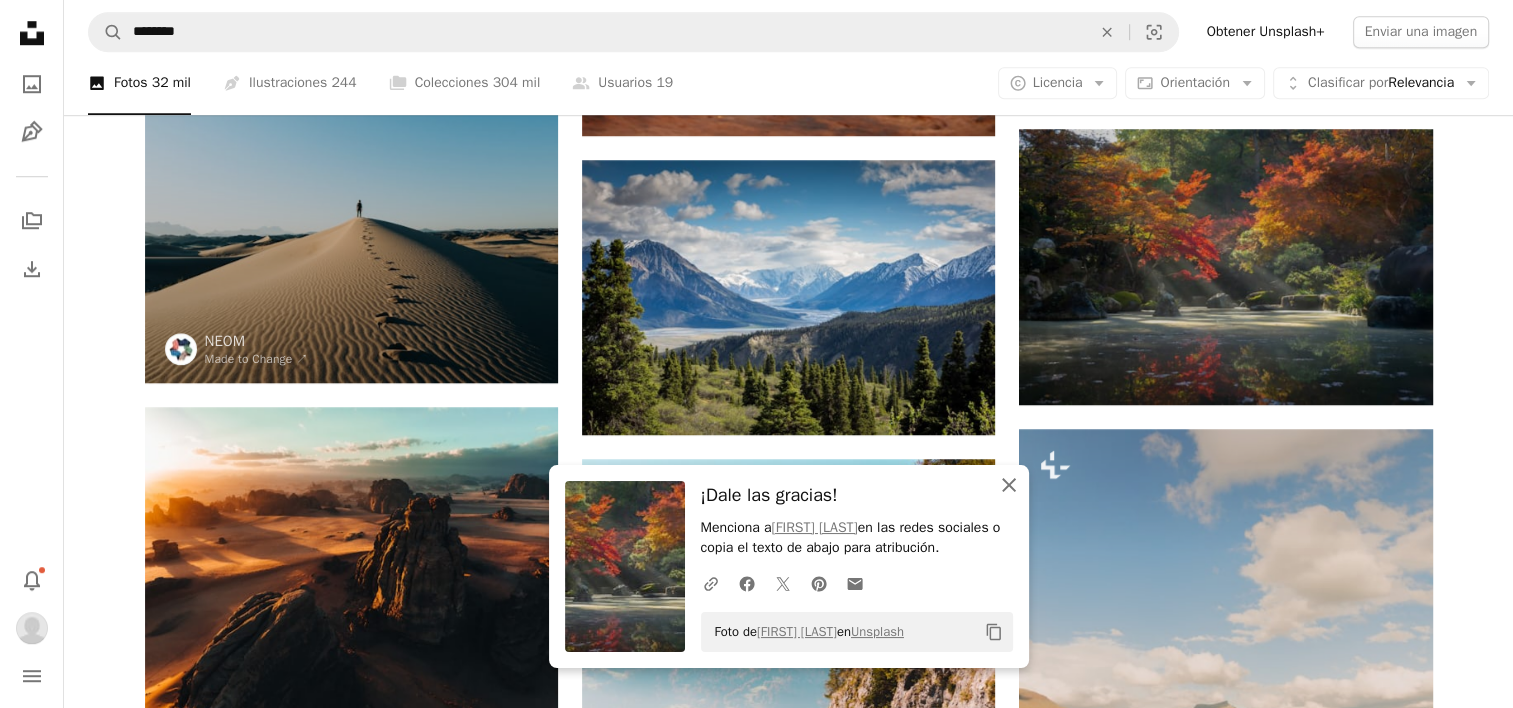 scroll, scrollTop: 1600, scrollLeft: 0, axis: vertical 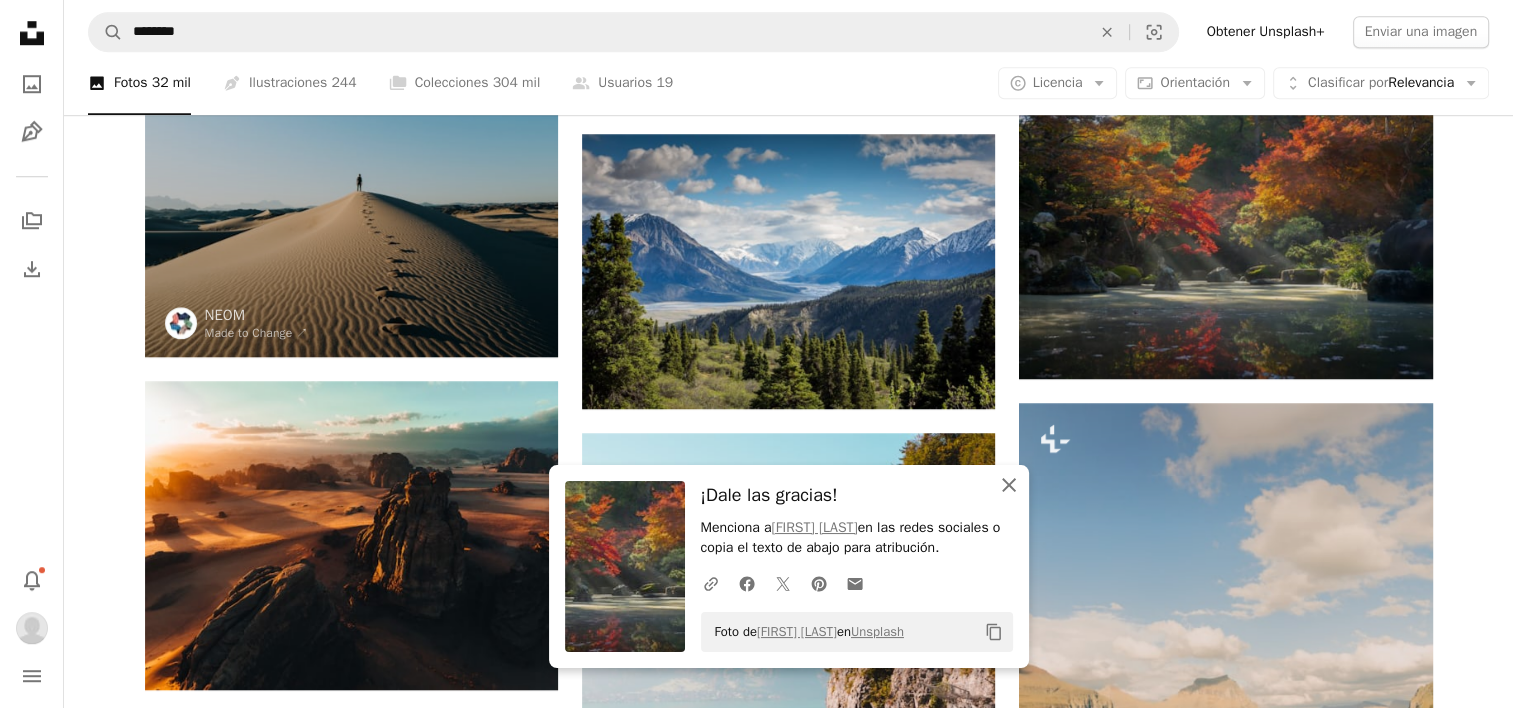 click on "An X shape" 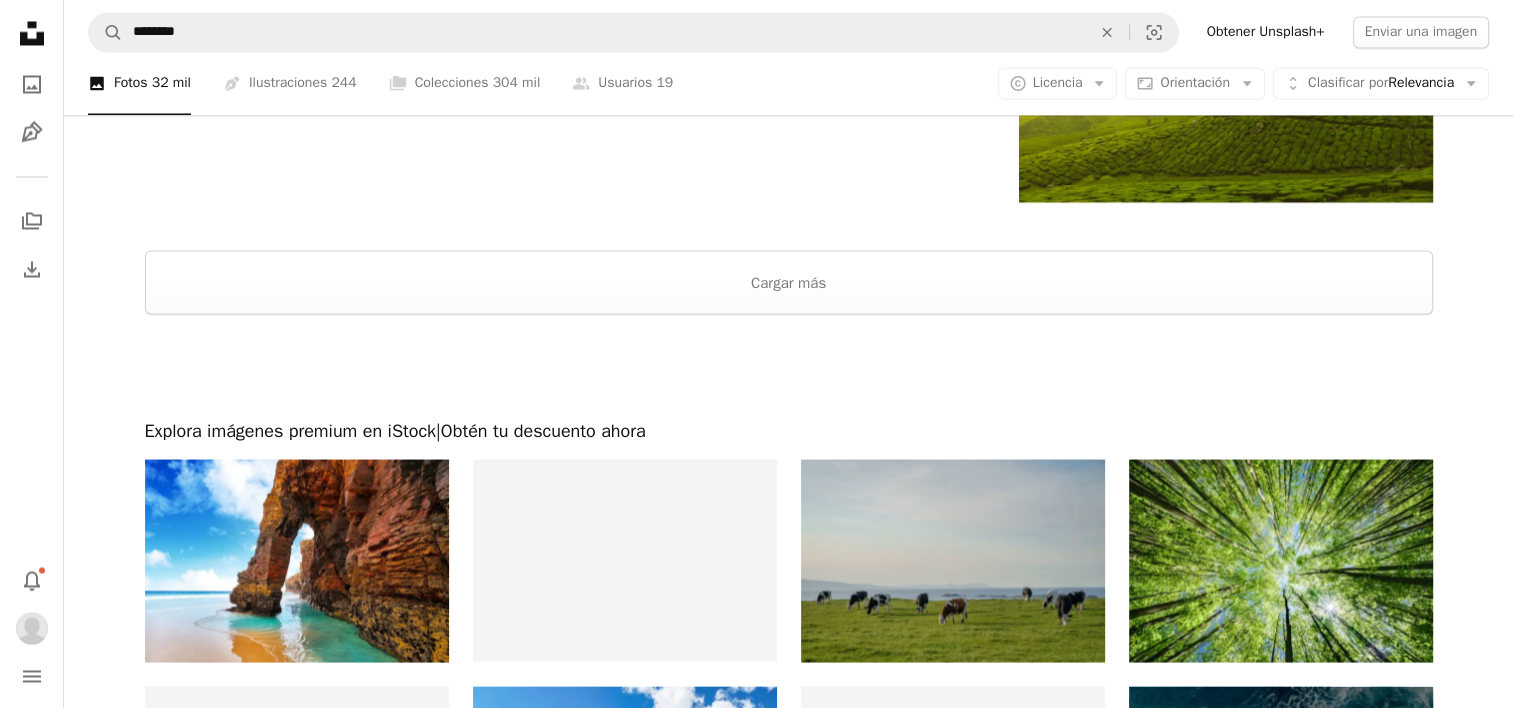 scroll, scrollTop: 3700, scrollLeft: 0, axis: vertical 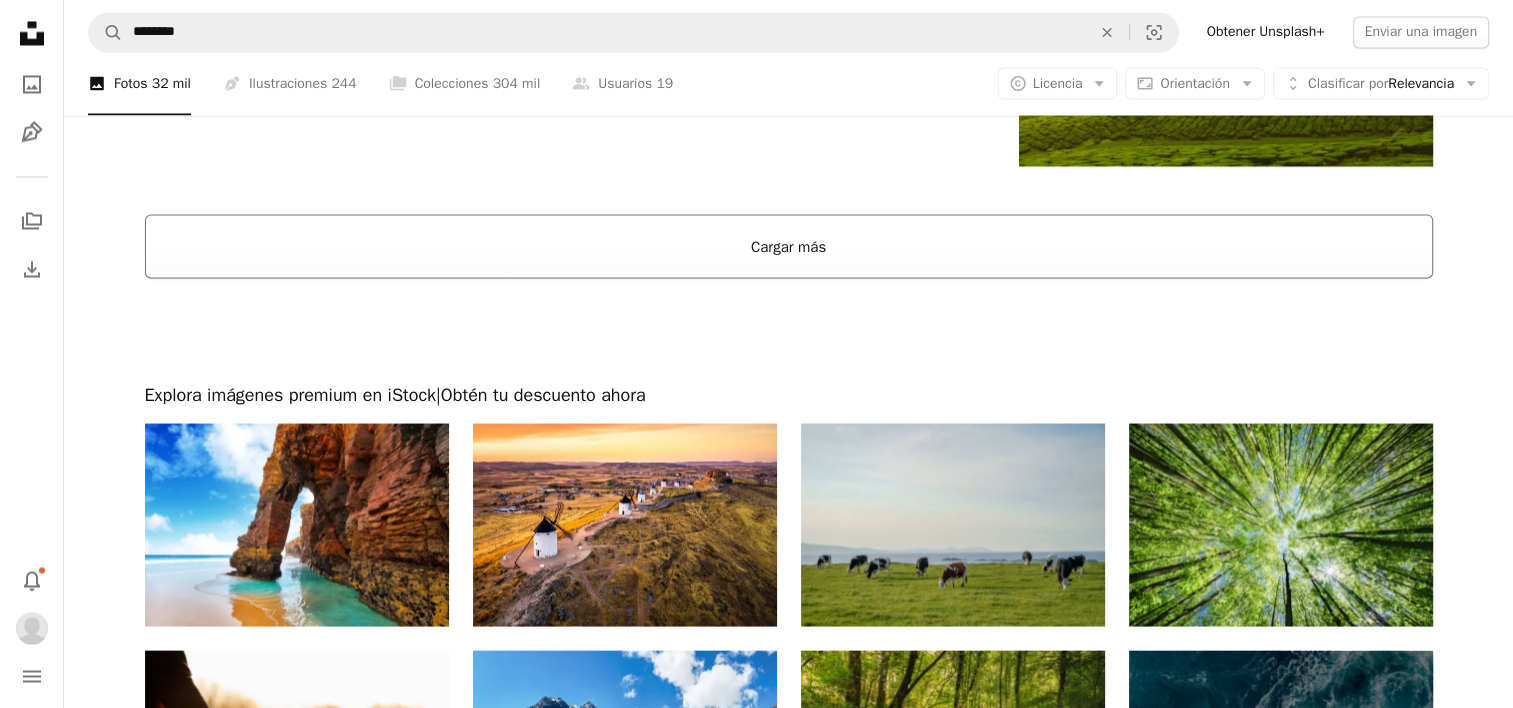 click on "Cargar más" at bounding box center [789, 246] 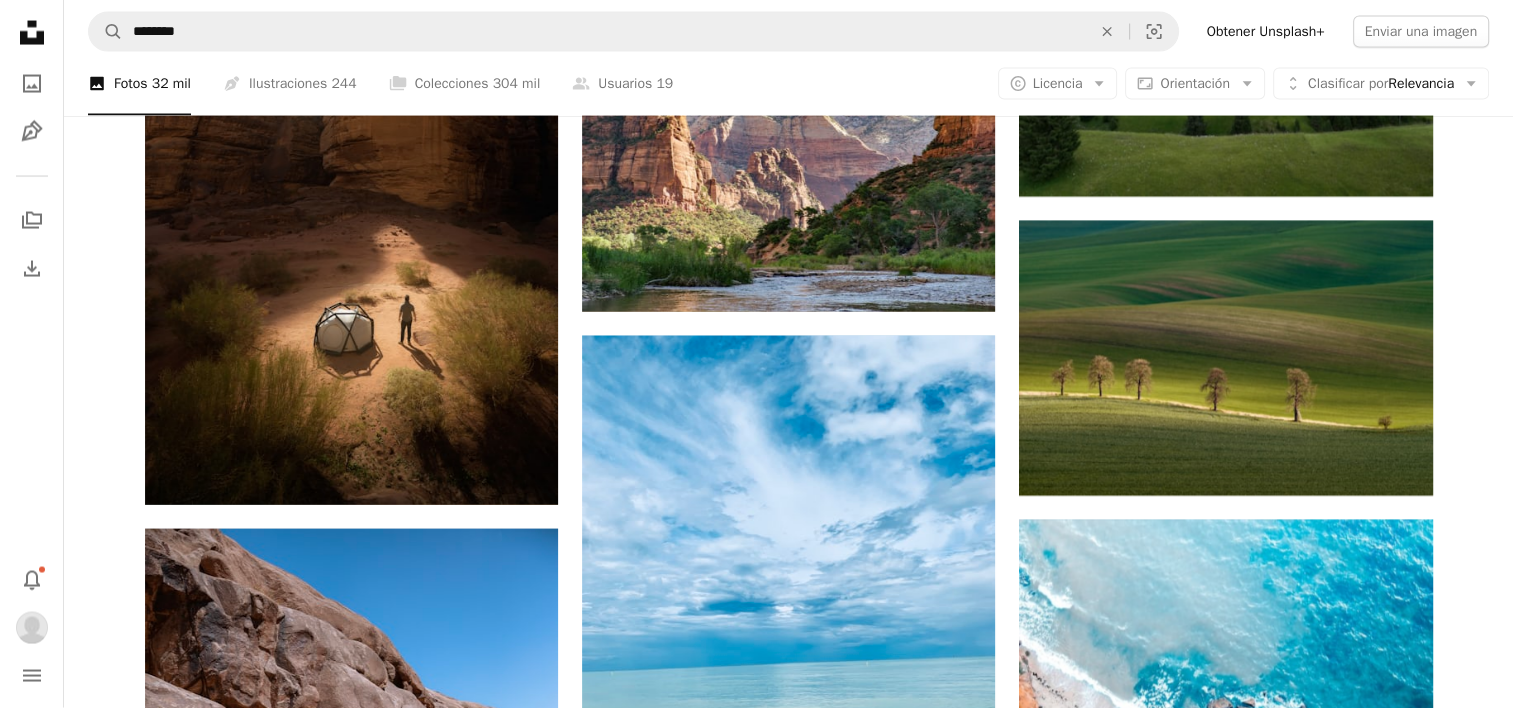 scroll, scrollTop: 11700, scrollLeft: 0, axis: vertical 